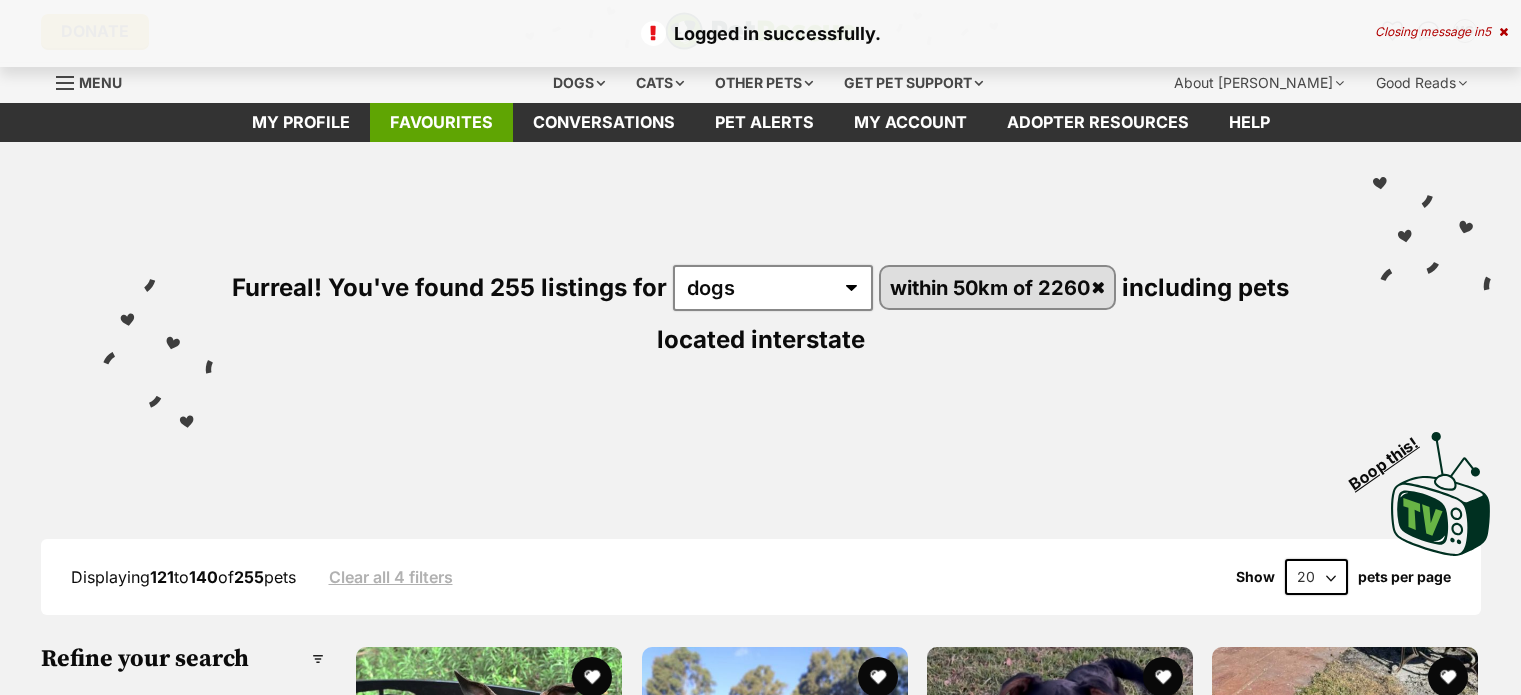 scroll, scrollTop: 0, scrollLeft: 0, axis: both 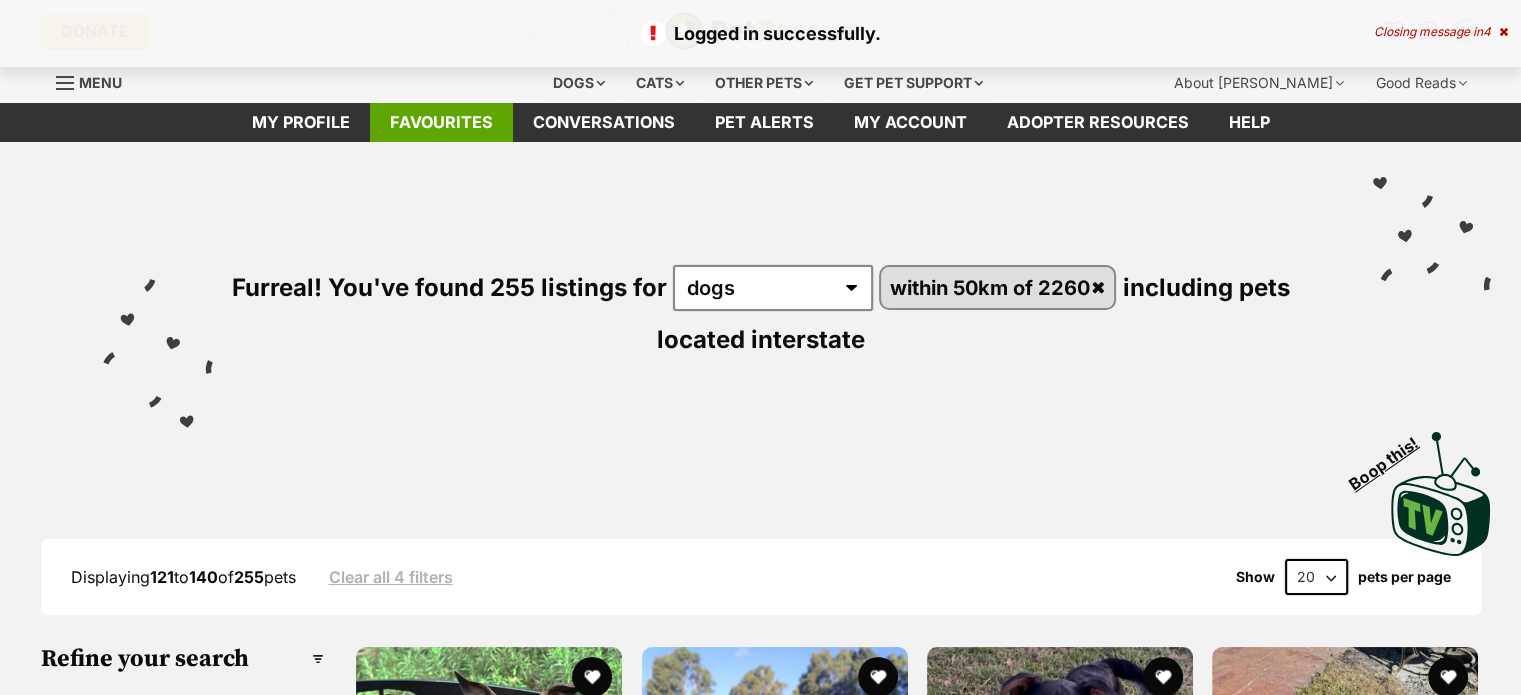 click on "Favourites" at bounding box center (441, 122) 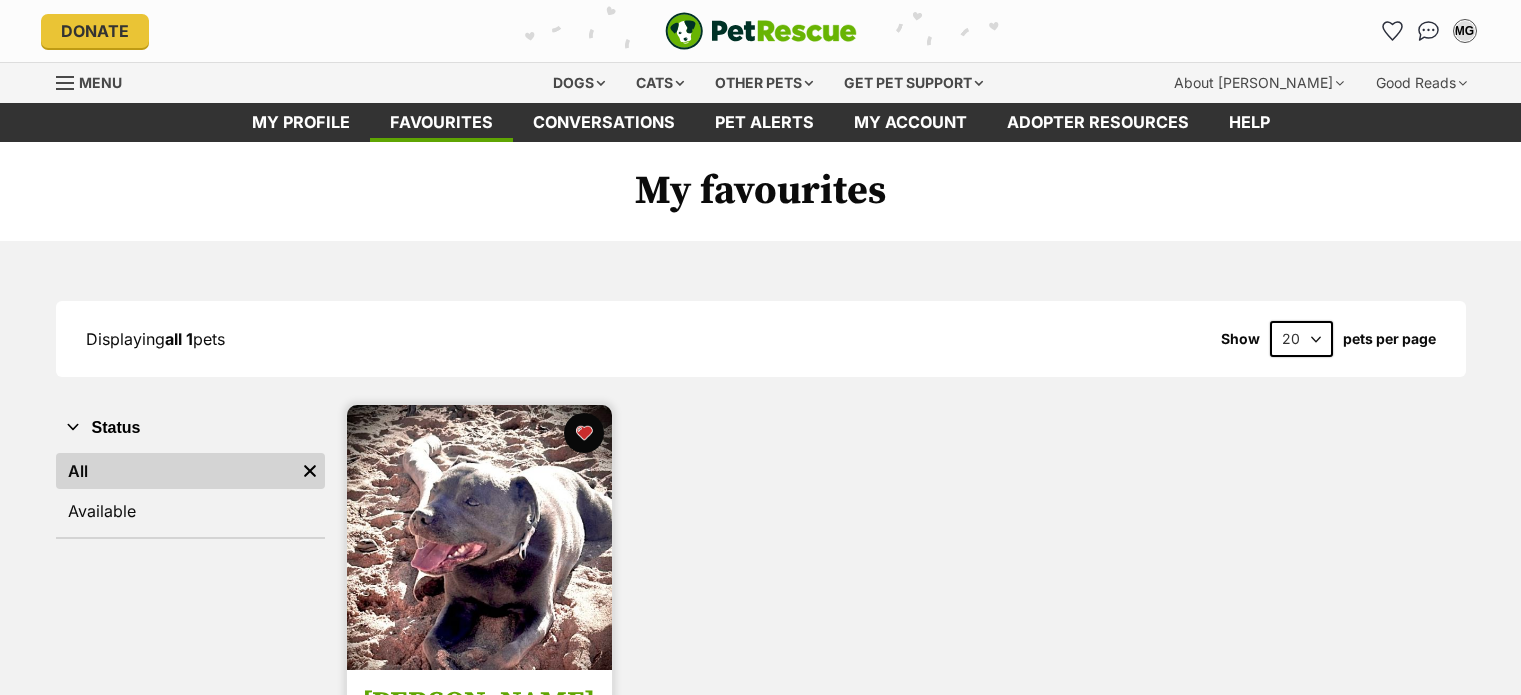 scroll, scrollTop: 0, scrollLeft: 0, axis: both 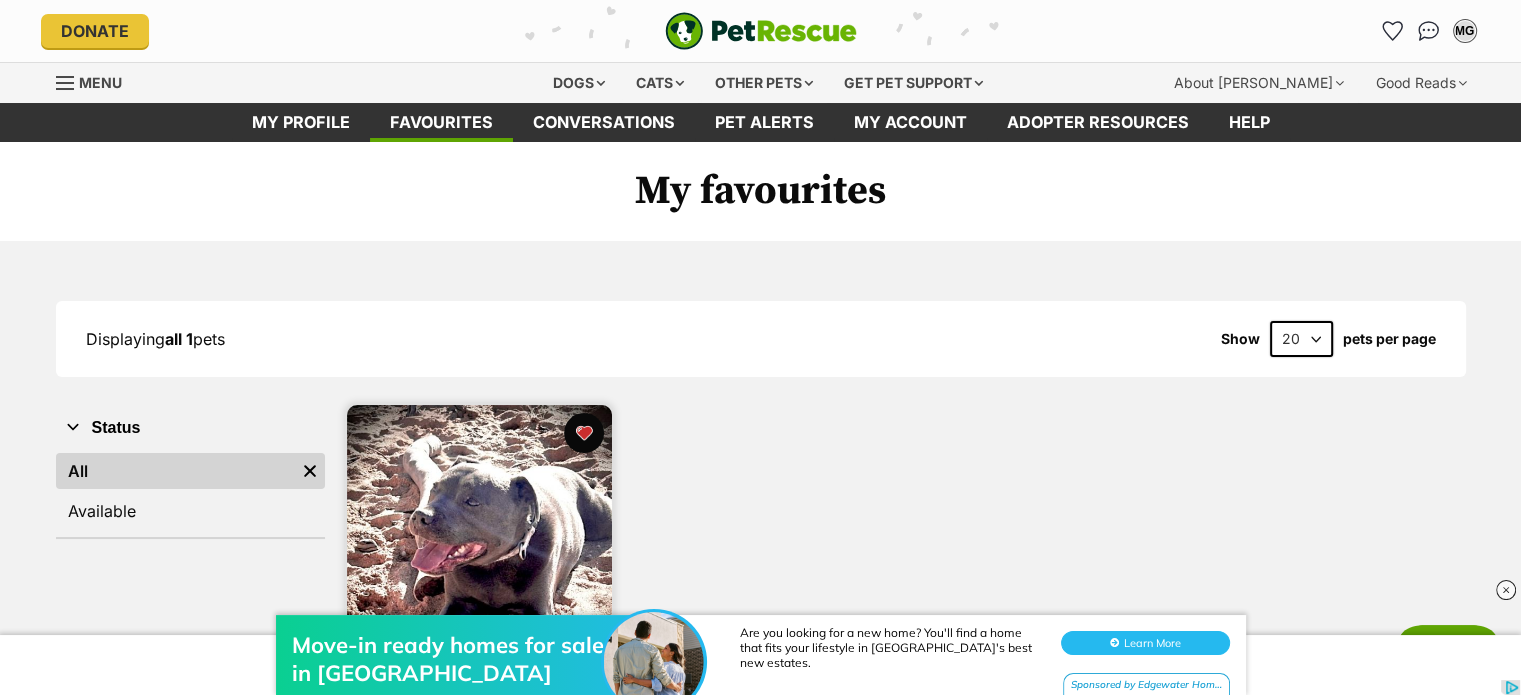 click on "Move-in ready homes for sale in New South Wales
Are you looking for a new home? You'll find a home that fits your lifestyle in Sydney's best new estates.
Learn More
Sponsored by Edgewater Homes" at bounding box center (760, 635) 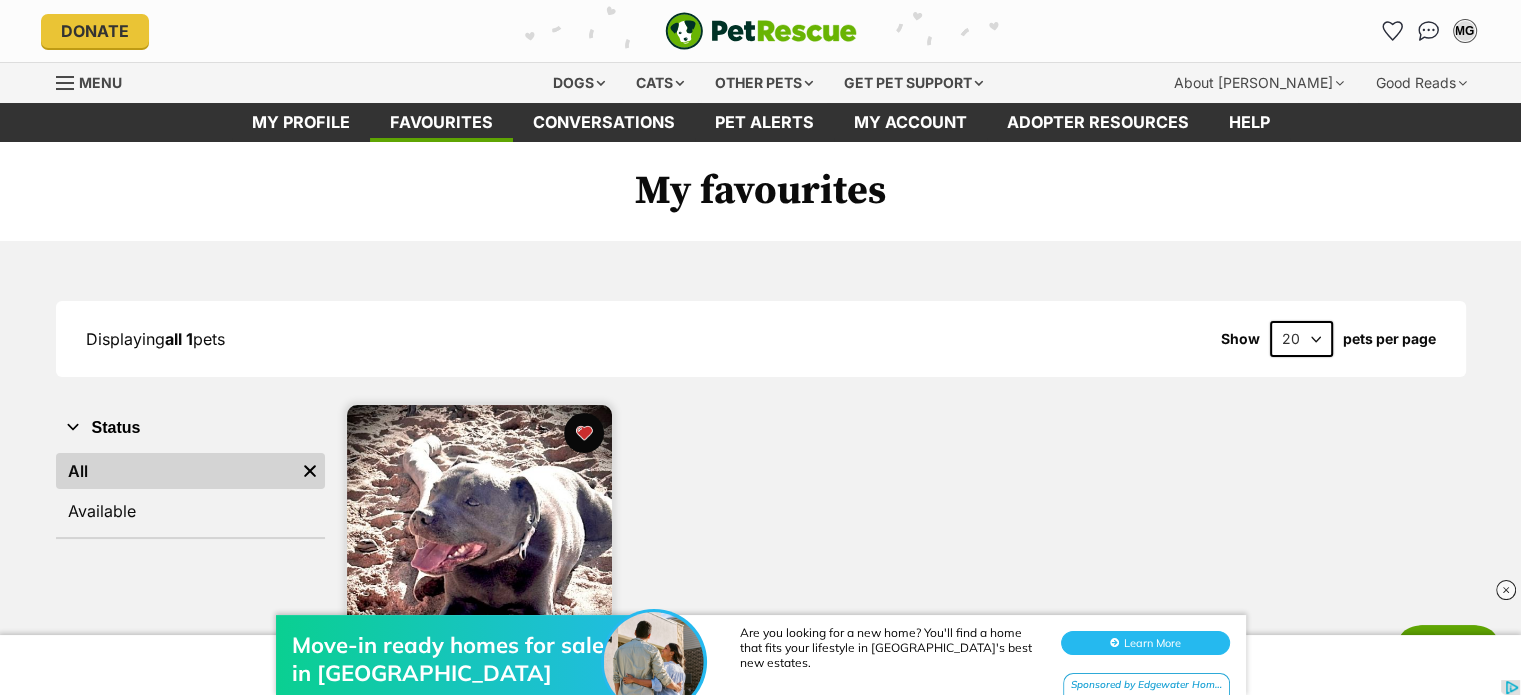 click at bounding box center [479, 537] 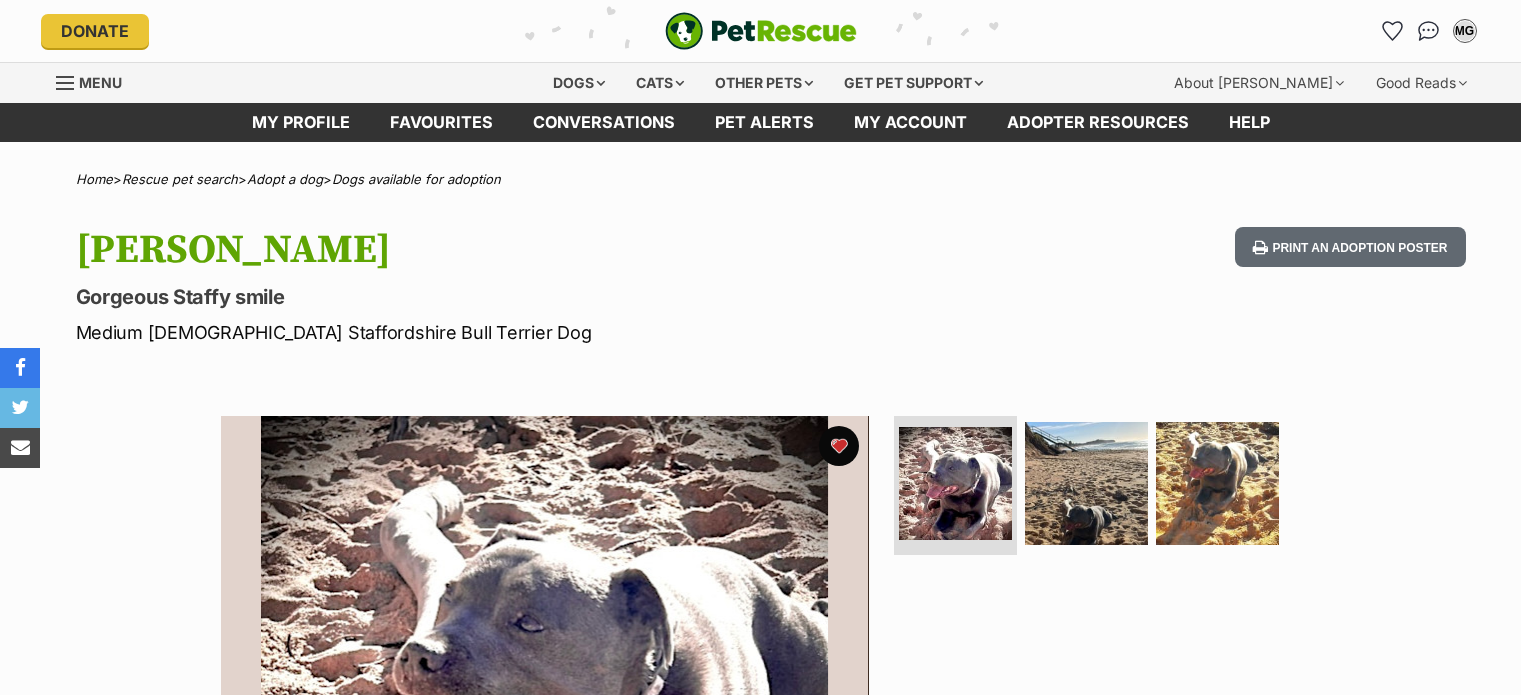 scroll, scrollTop: 0, scrollLeft: 0, axis: both 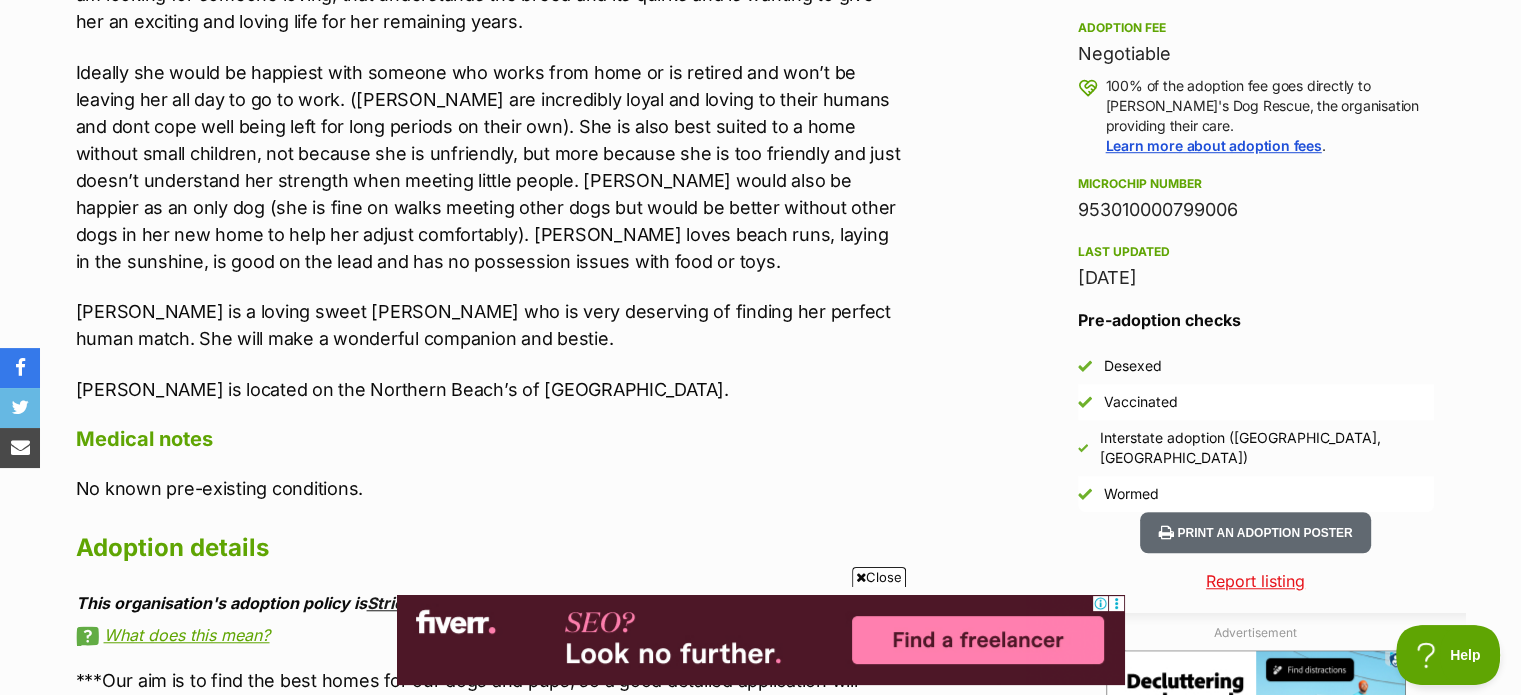 click on "Strict" at bounding box center [388, 603] 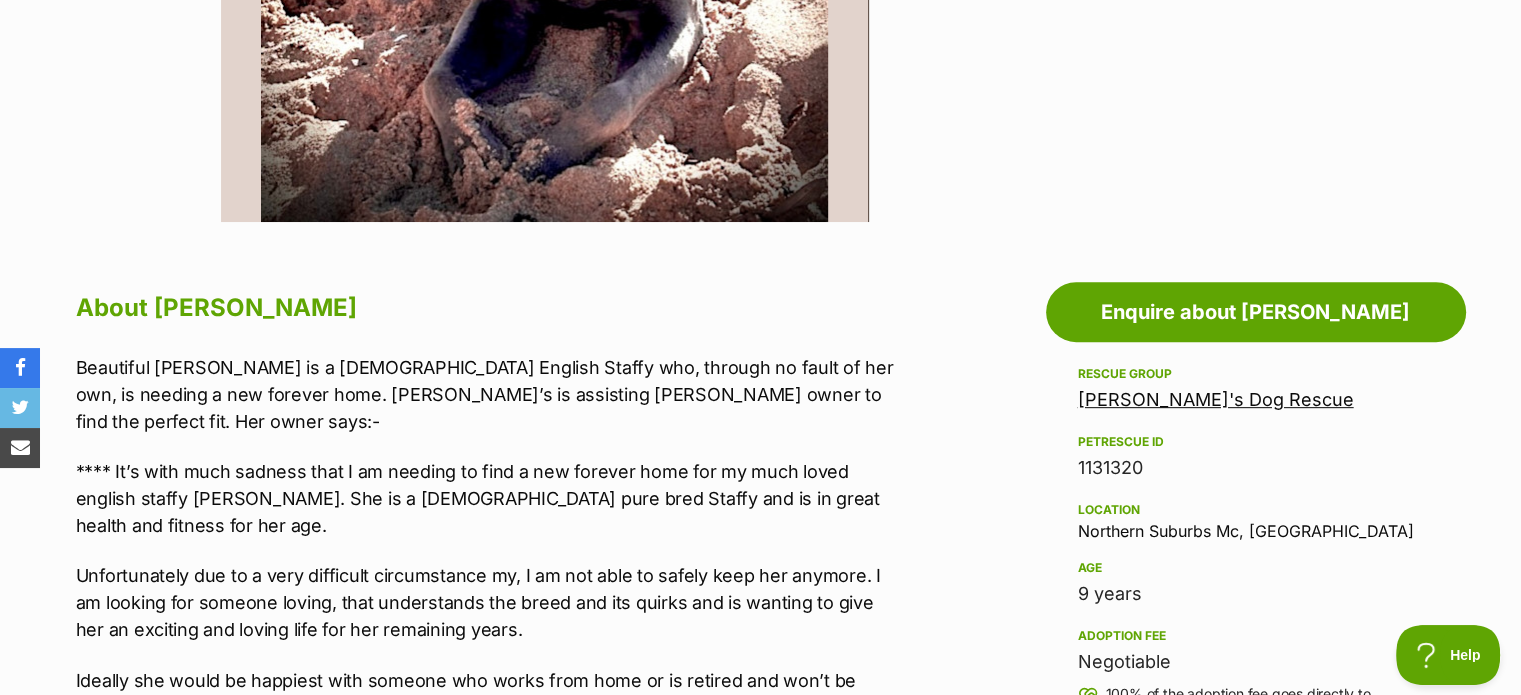 scroll, scrollTop: 33, scrollLeft: 0, axis: vertical 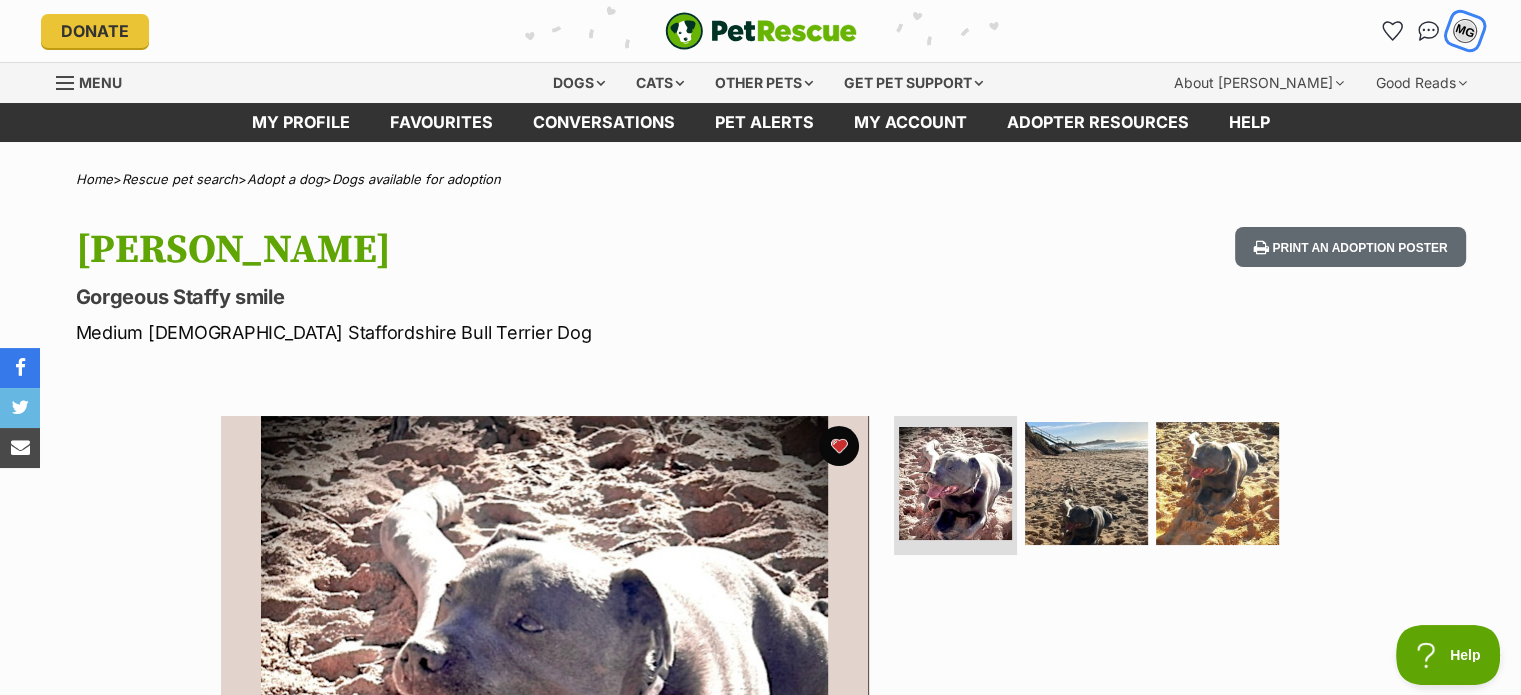 click on "MG" at bounding box center [1464, 30] 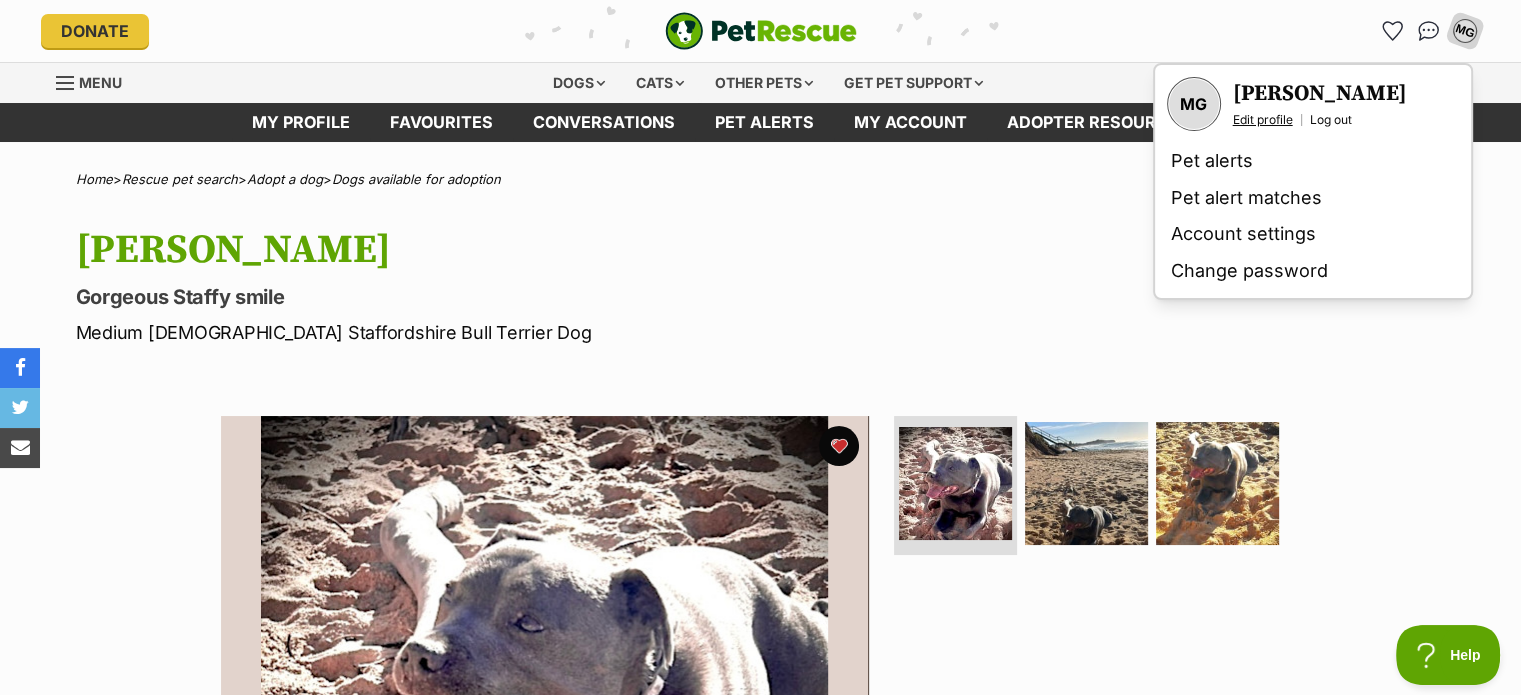 click on "Edit profile" at bounding box center (1263, 120) 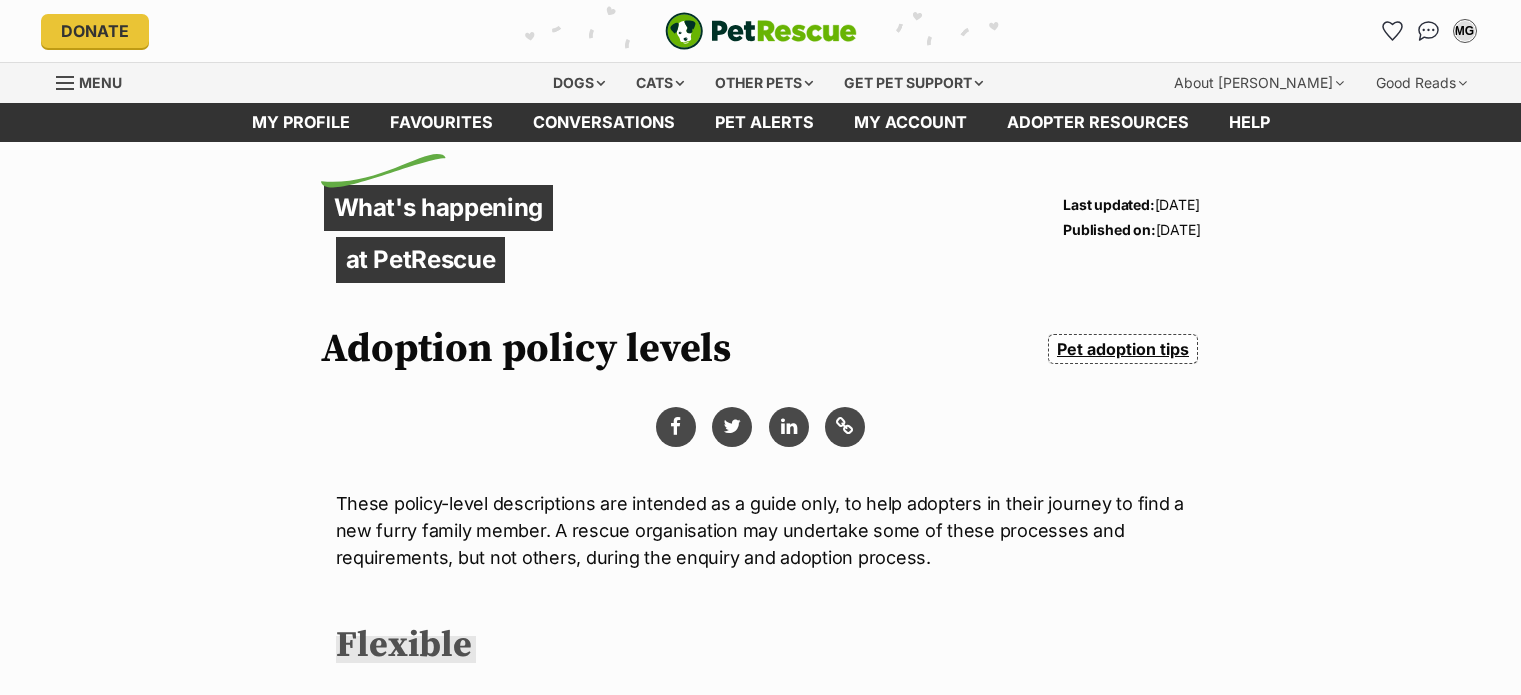 scroll, scrollTop: 0, scrollLeft: 0, axis: both 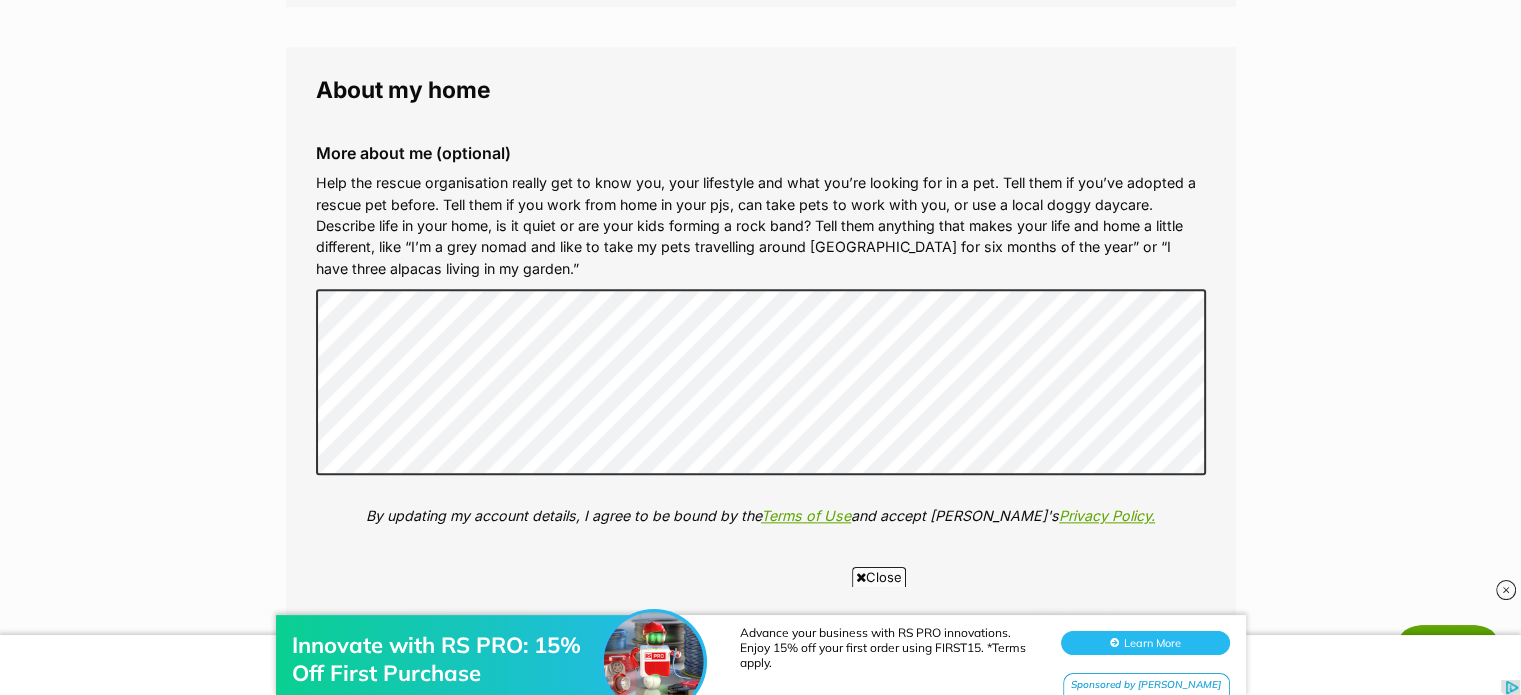 click on "My adopter profile
Why do I need an adopter profile?
Your adopter profile will not be visible to the public.
Great adoptions happen when a great match is made. Completing your profile helps rescue organisations get to know you and what you’re looking for in a pet. Only when you submit an adoption enquiry via the PetRescue website will we send your details to the organisation caring for that pet.
About me
Phone number (optional)
This is only shared with PetRescue and the rescue organisations you contact with a pet adoption enquiry. This is how we can all get in touch.
Where you live
Address line 1 (optional)
Address line 2 (optional)
Suburb (optional)
State New South Wales
Postcode
Enter your postcode, or start typing the suburb and select the relevant location.
Profile photo (optional)
Upload image
Remove profile image (optional)
Additional photos (optional)" at bounding box center [760, -616] 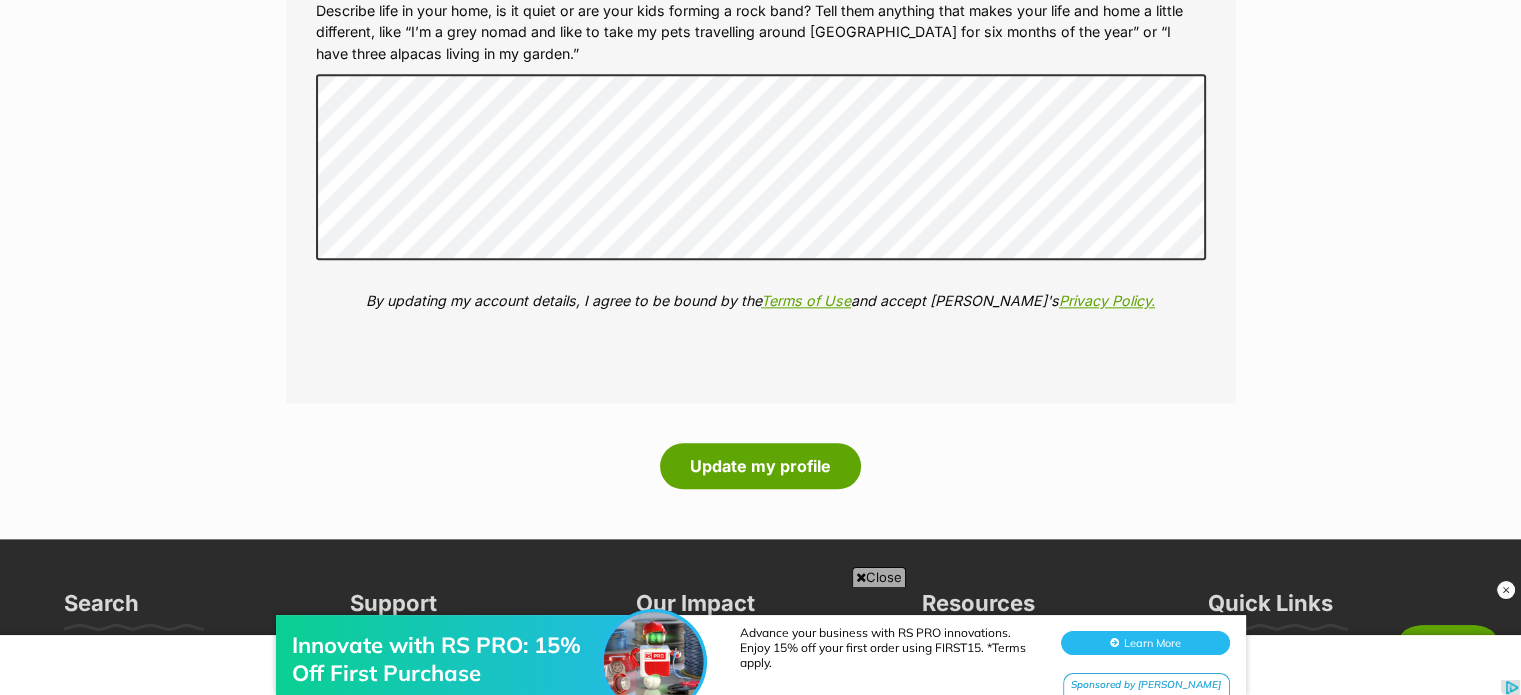 scroll, scrollTop: 2368, scrollLeft: 0, axis: vertical 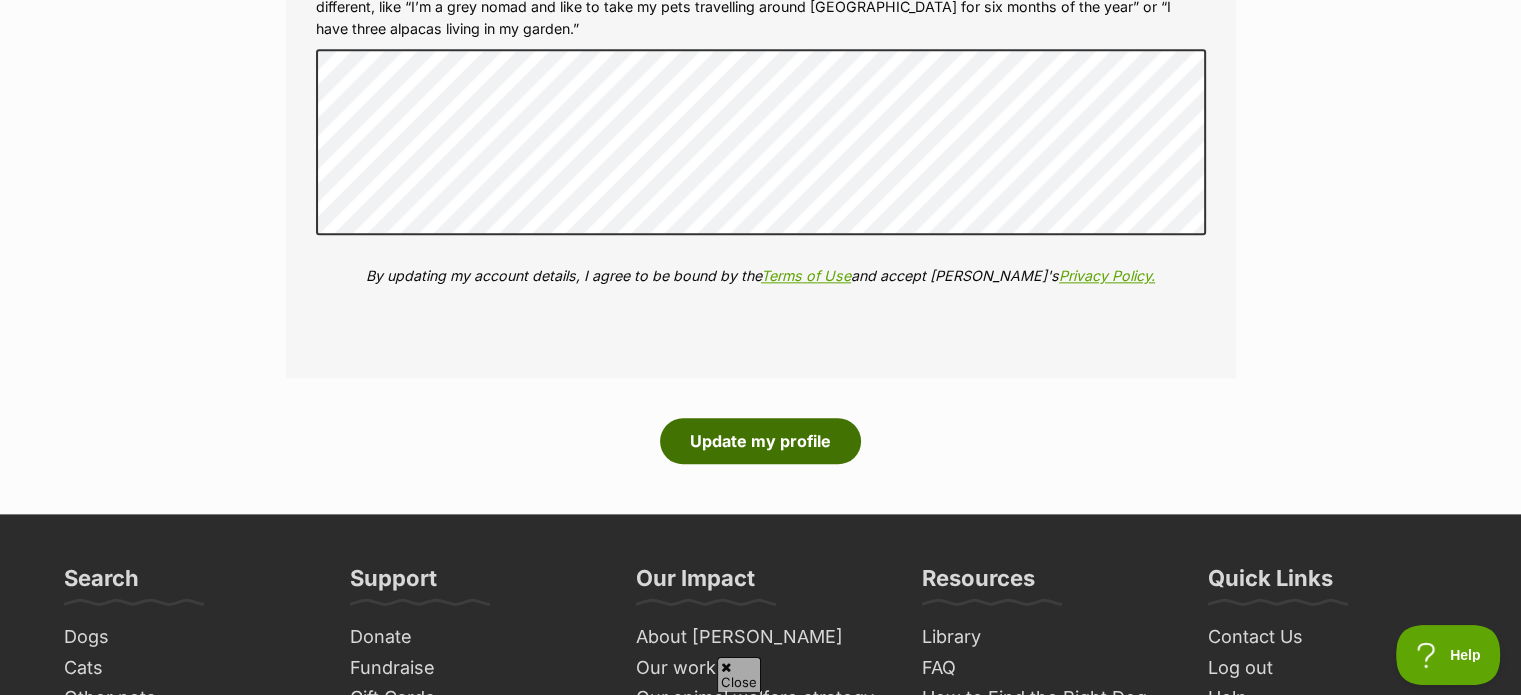 click on "Update my profile" at bounding box center (760, 441) 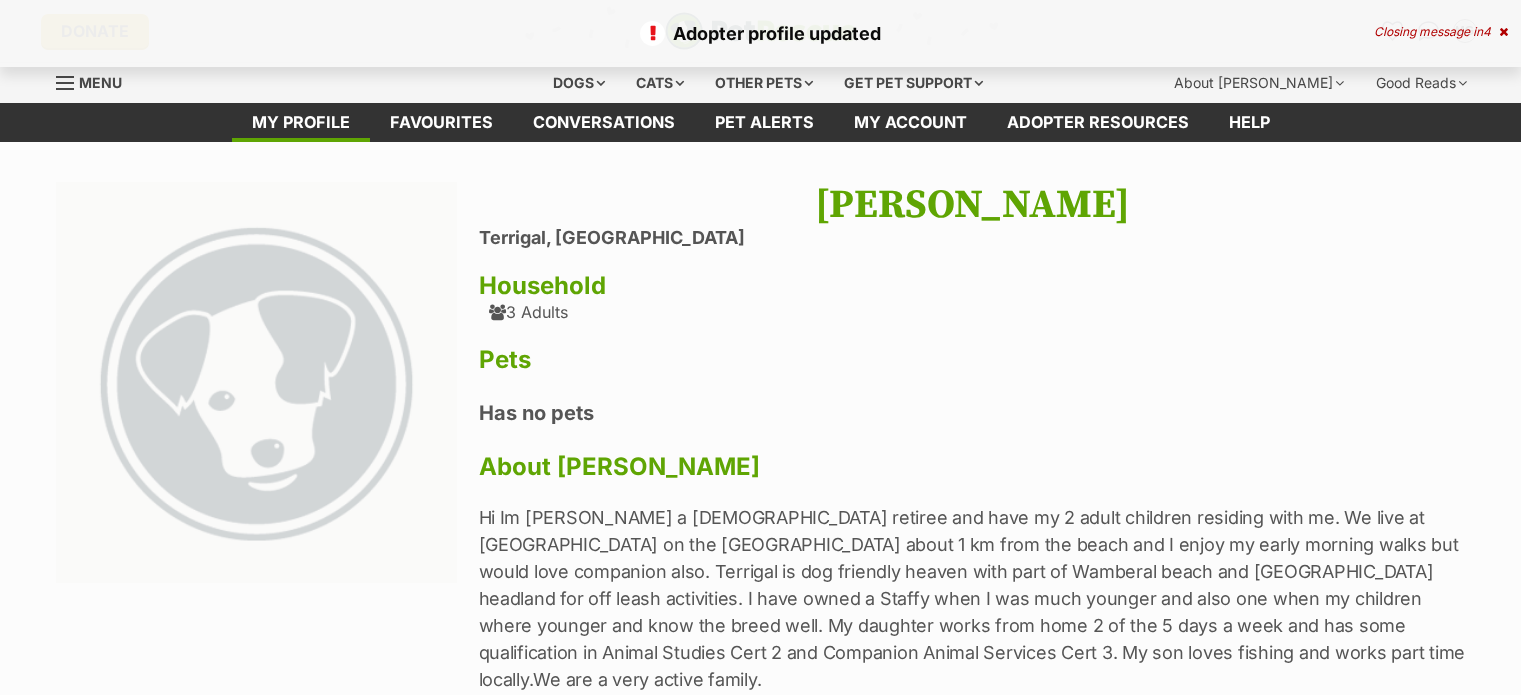 scroll, scrollTop: 0, scrollLeft: 0, axis: both 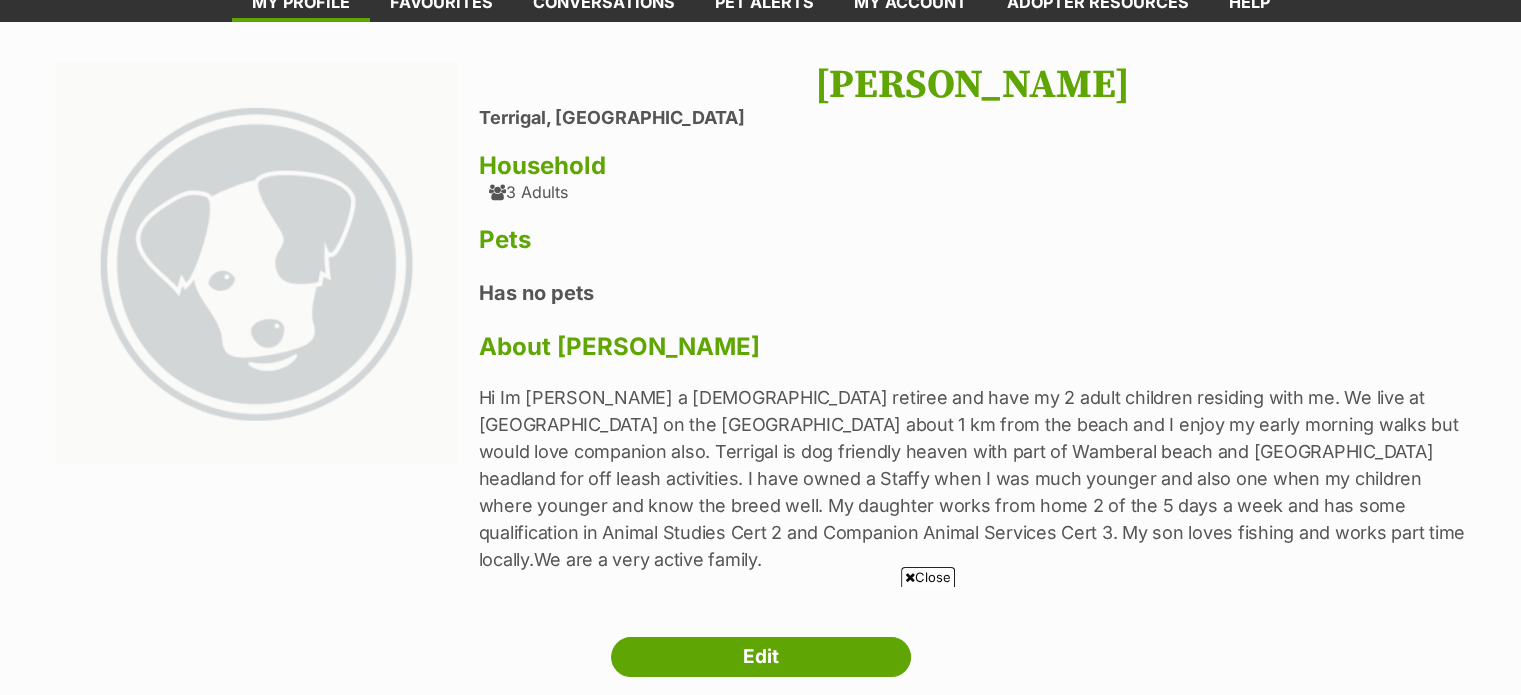 click on "Close" at bounding box center (928, 577) 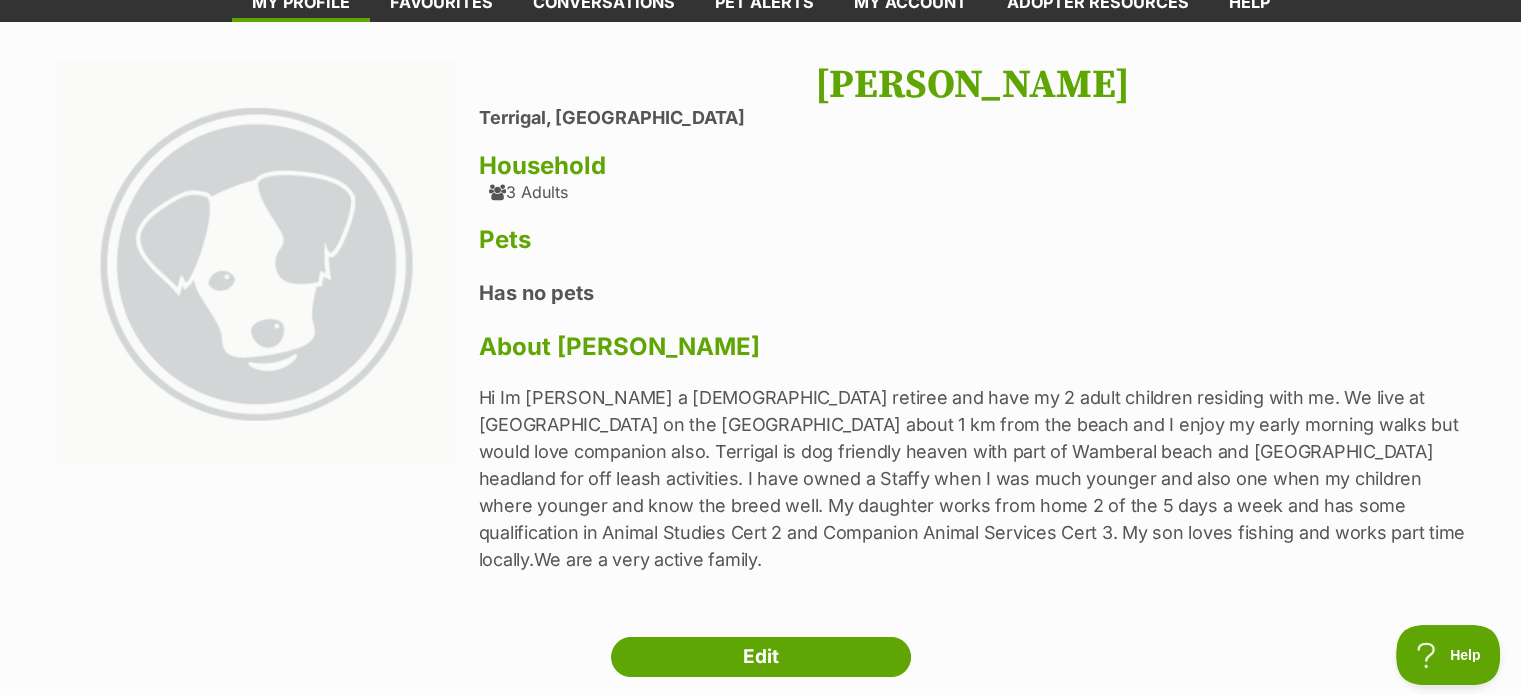 scroll, scrollTop: 0, scrollLeft: 0, axis: both 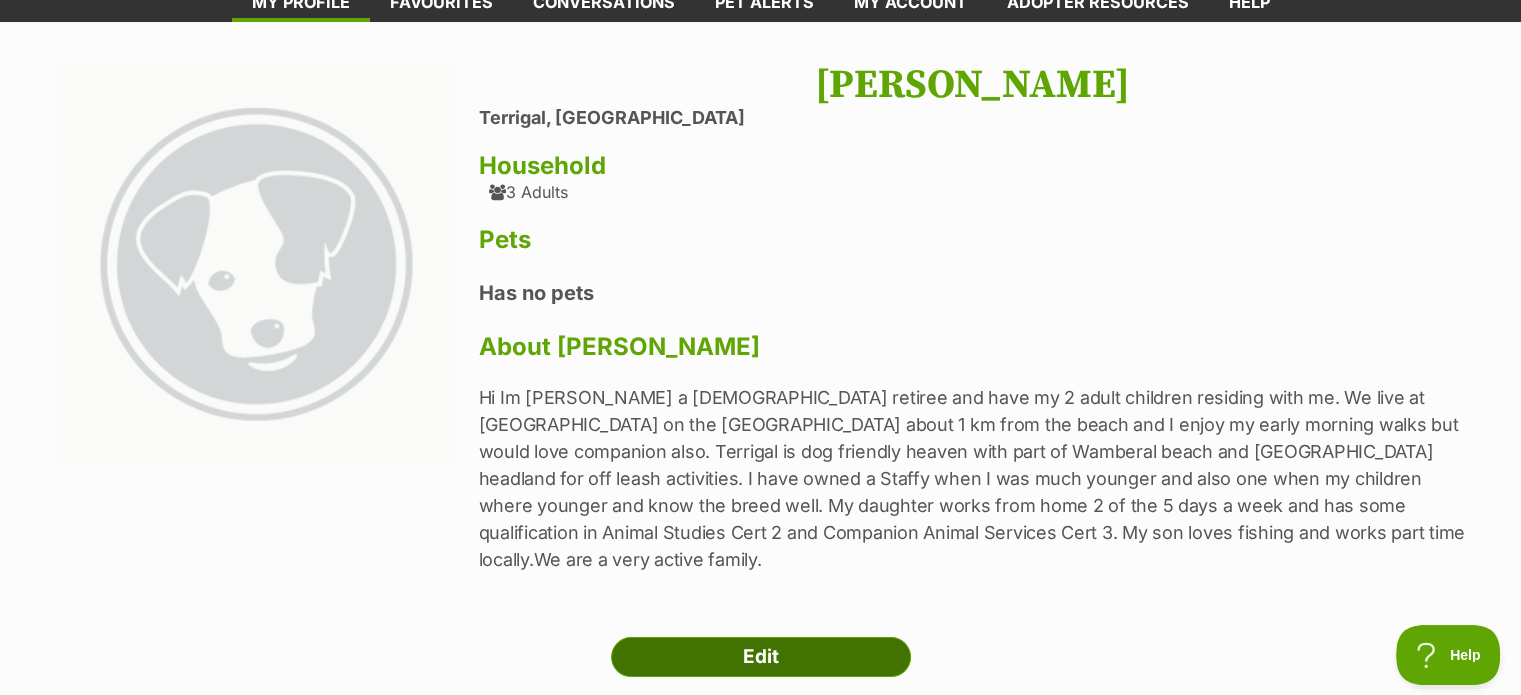 click on "Edit" at bounding box center [761, 657] 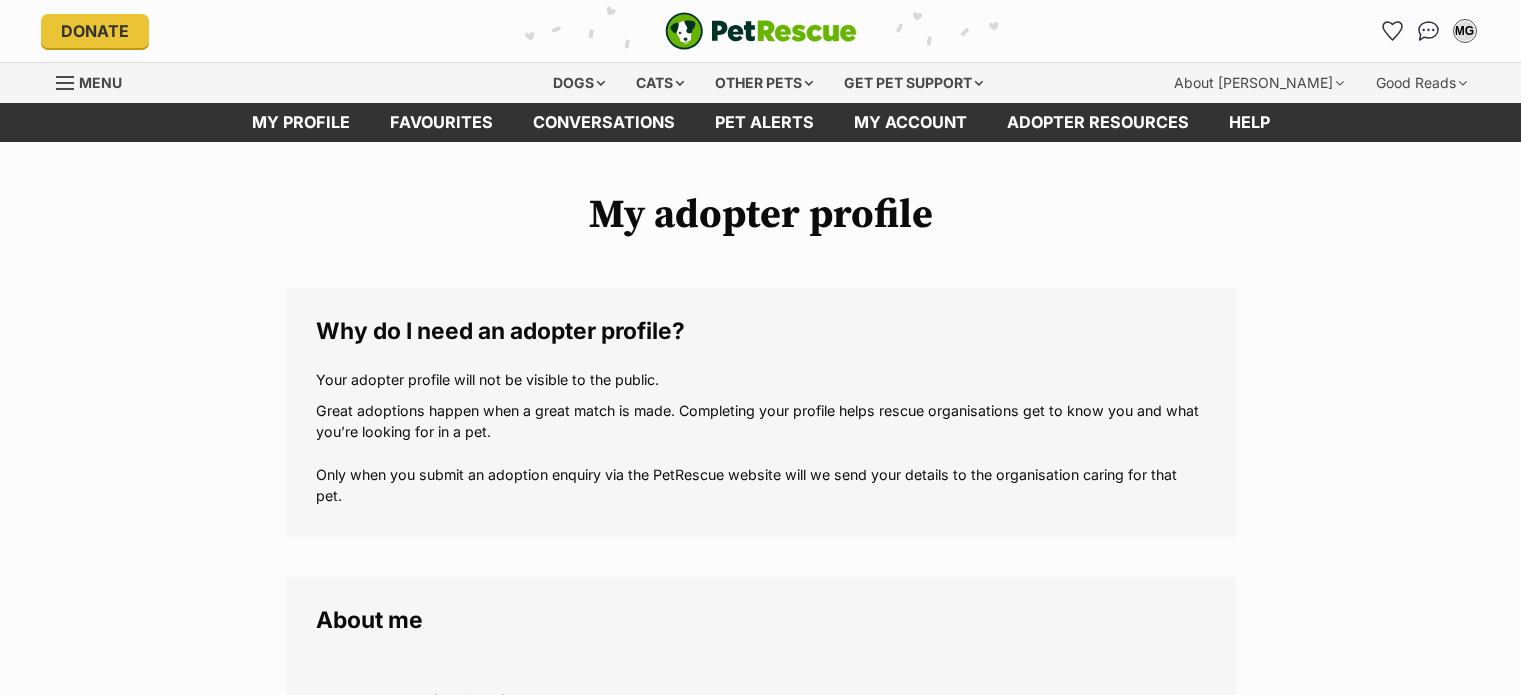 scroll, scrollTop: 0, scrollLeft: 0, axis: both 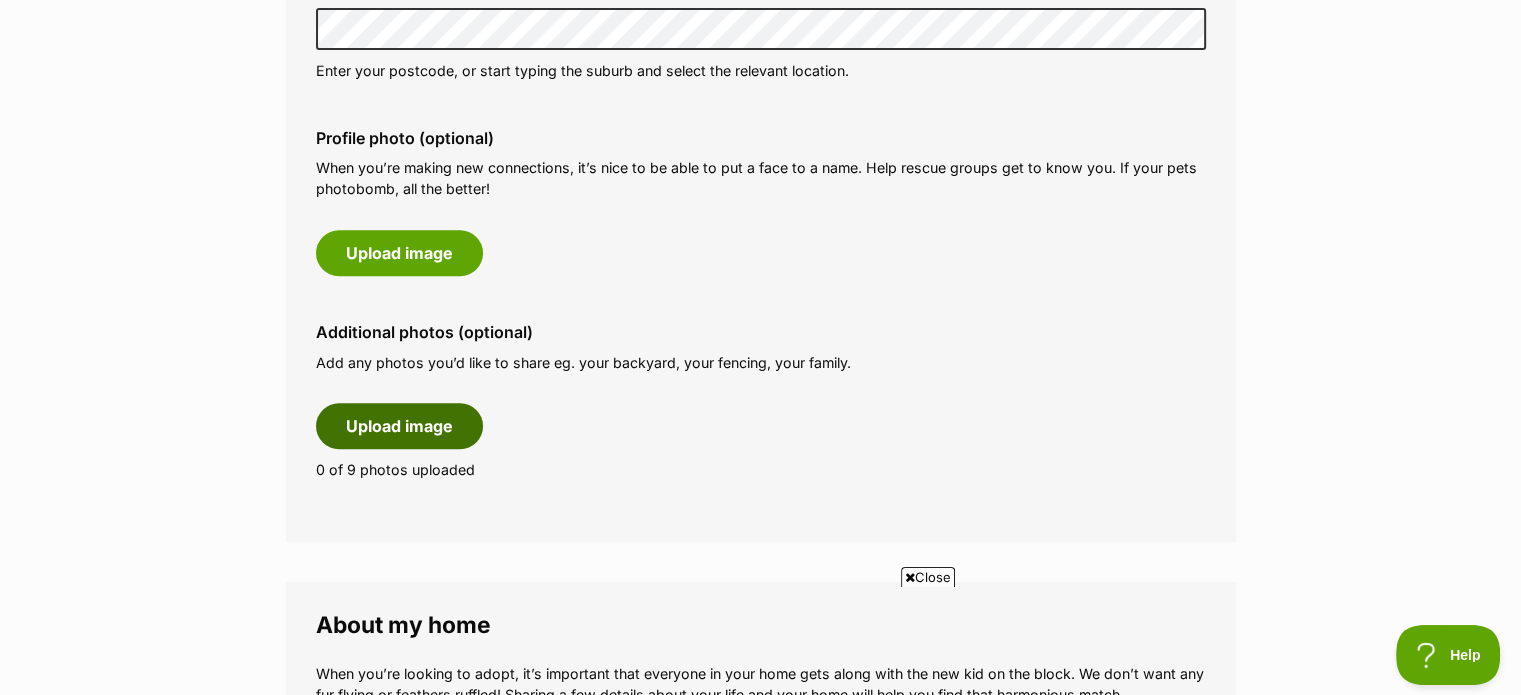 click on "Upload image" at bounding box center (399, 426) 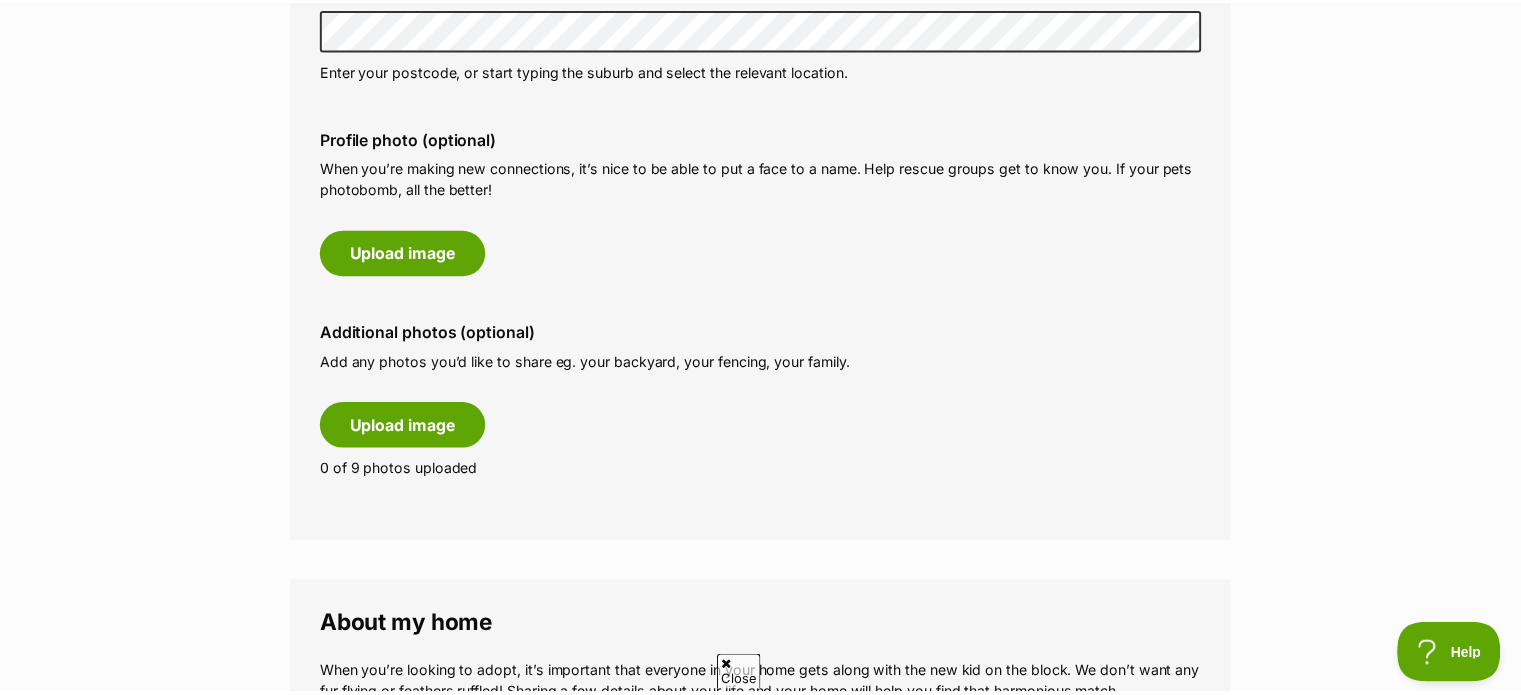 scroll, scrollTop: 0, scrollLeft: 0, axis: both 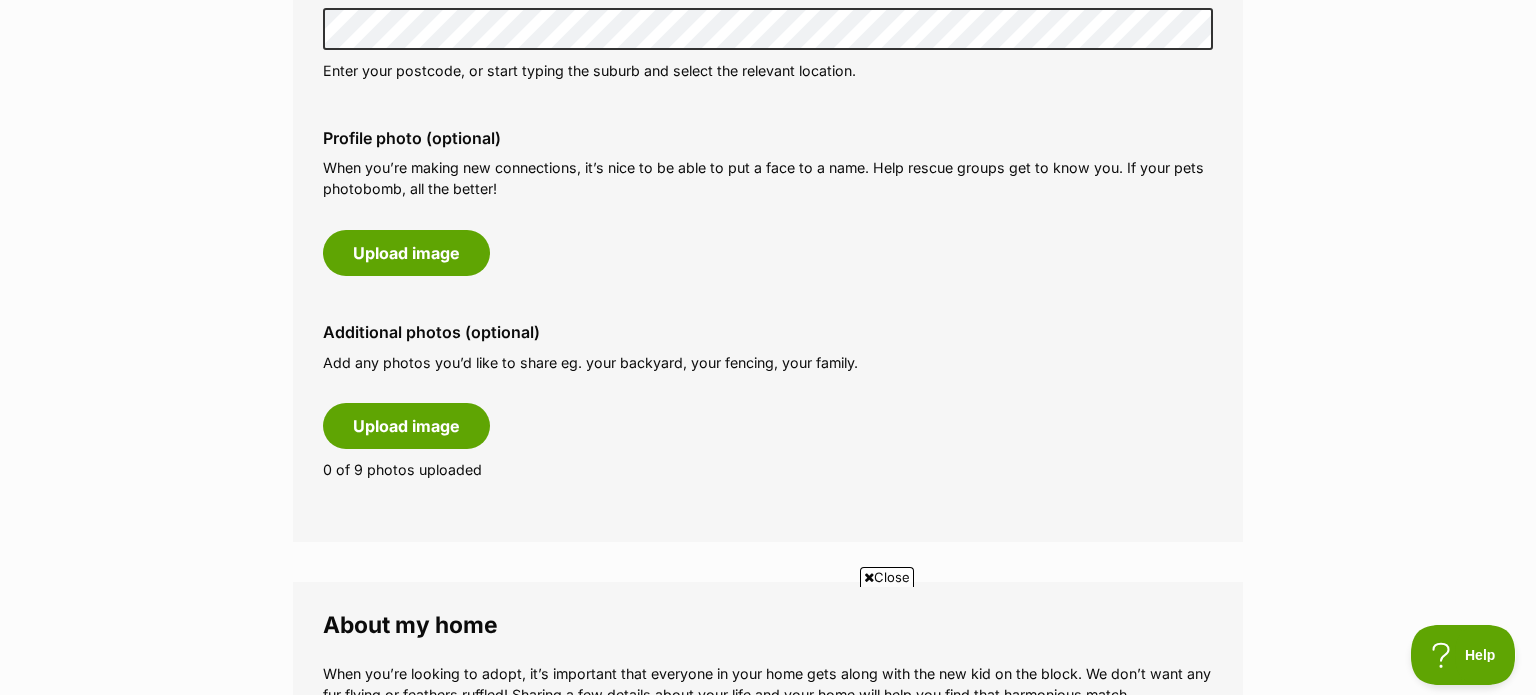 click on "Close" at bounding box center [887, 577] 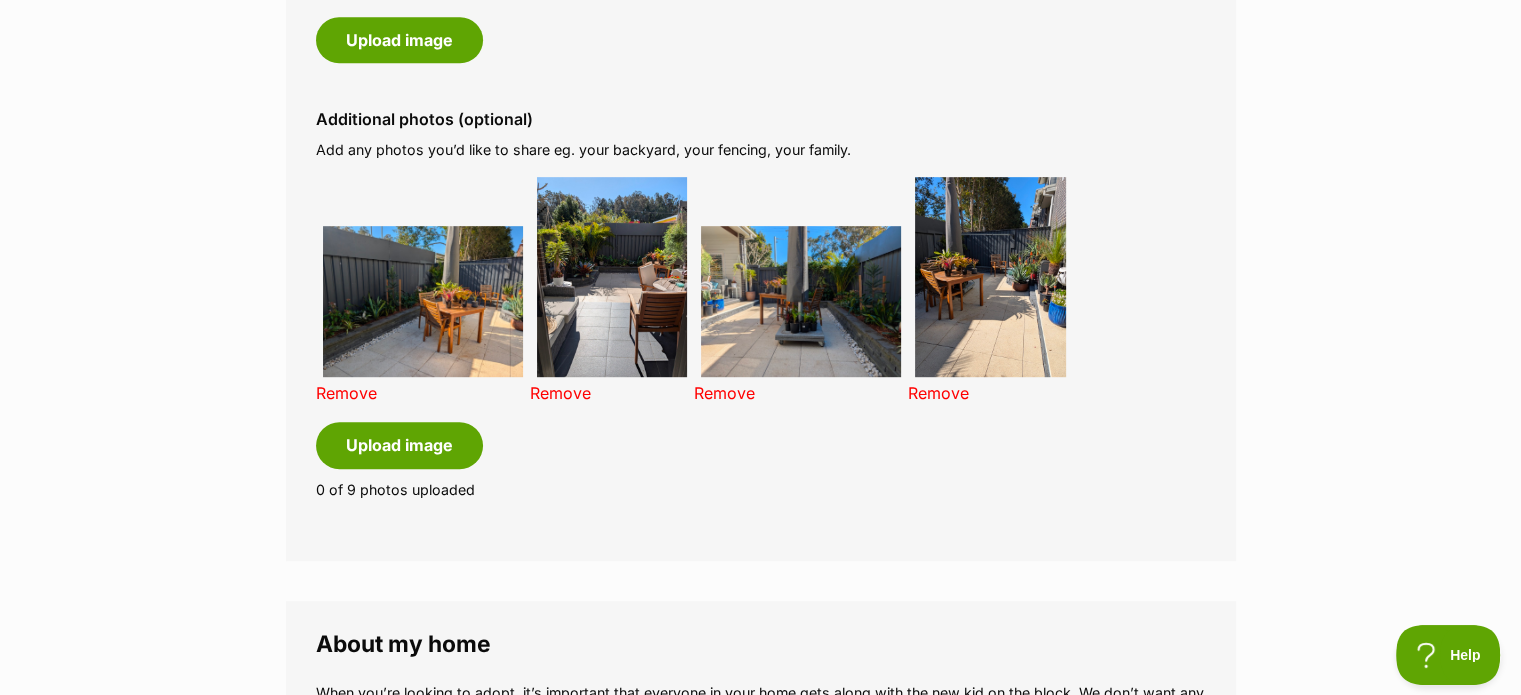 scroll, scrollTop: 1144, scrollLeft: 0, axis: vertical 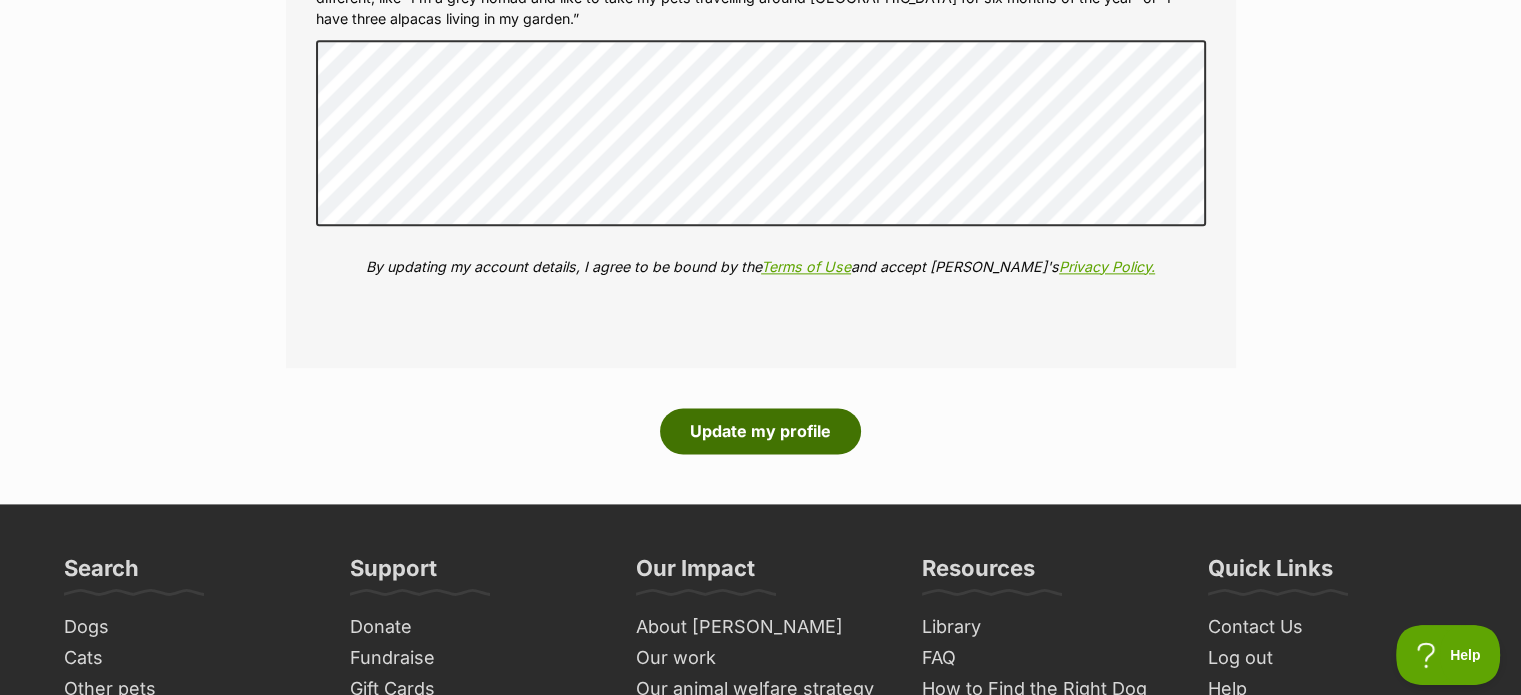 click on "Update my profile" at bounding box center [760, 431] 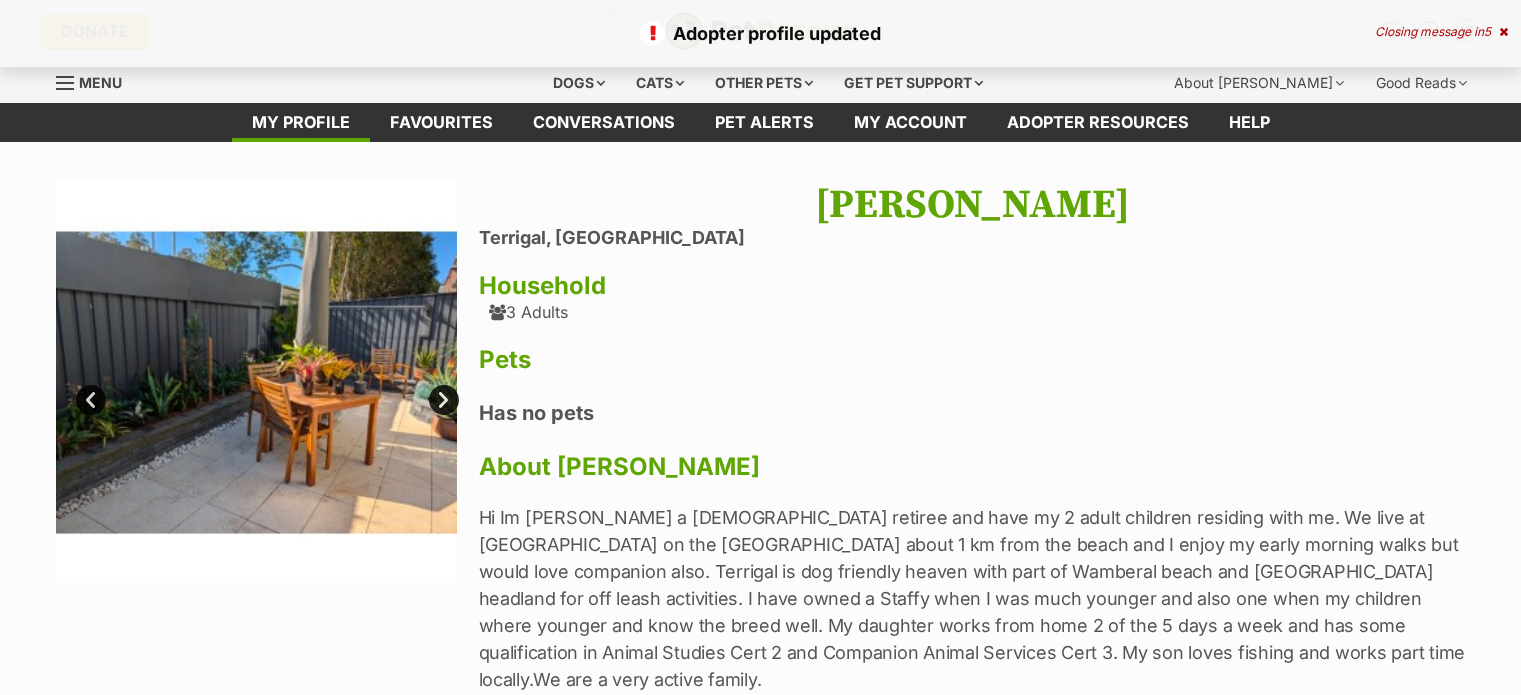 scroll, scrollTop: 0, scrollLeft: 0, axis: both 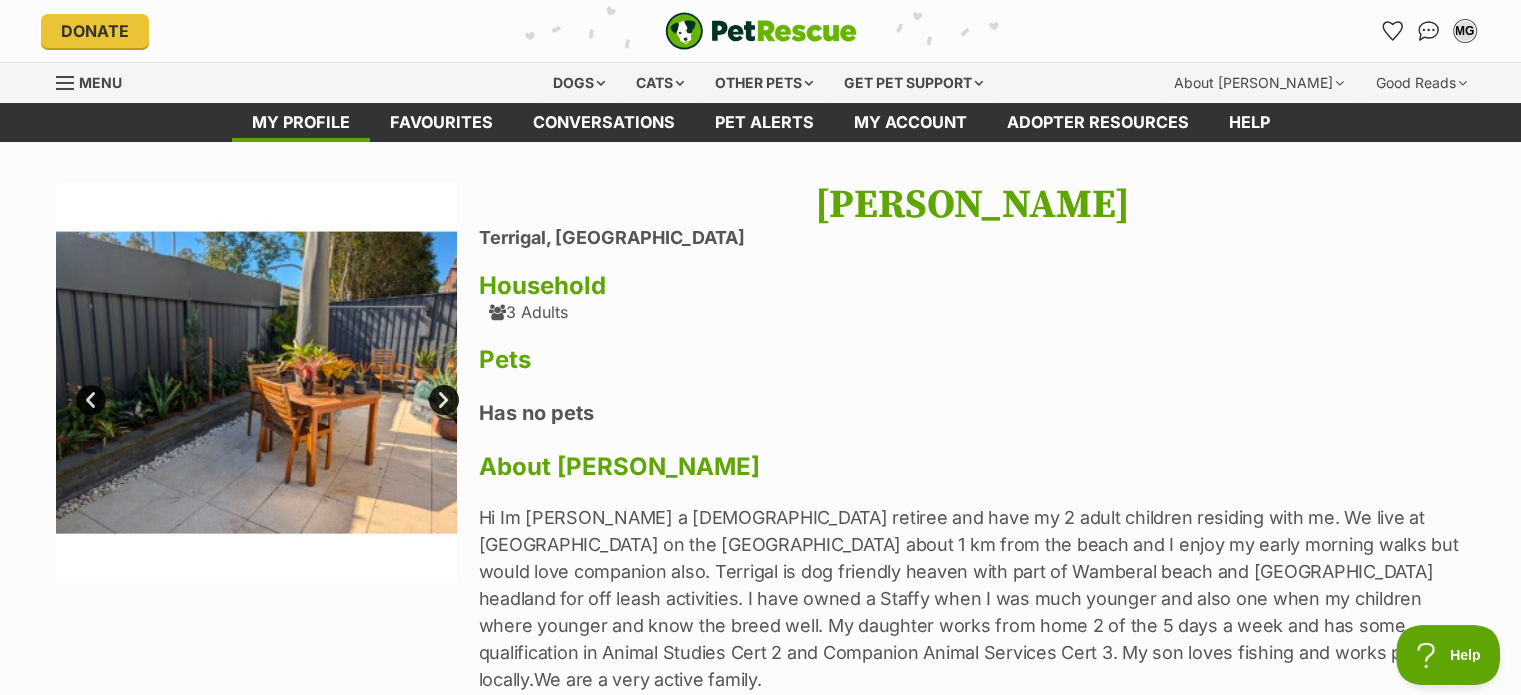 click on "Next" at bounding box center (444, 400) 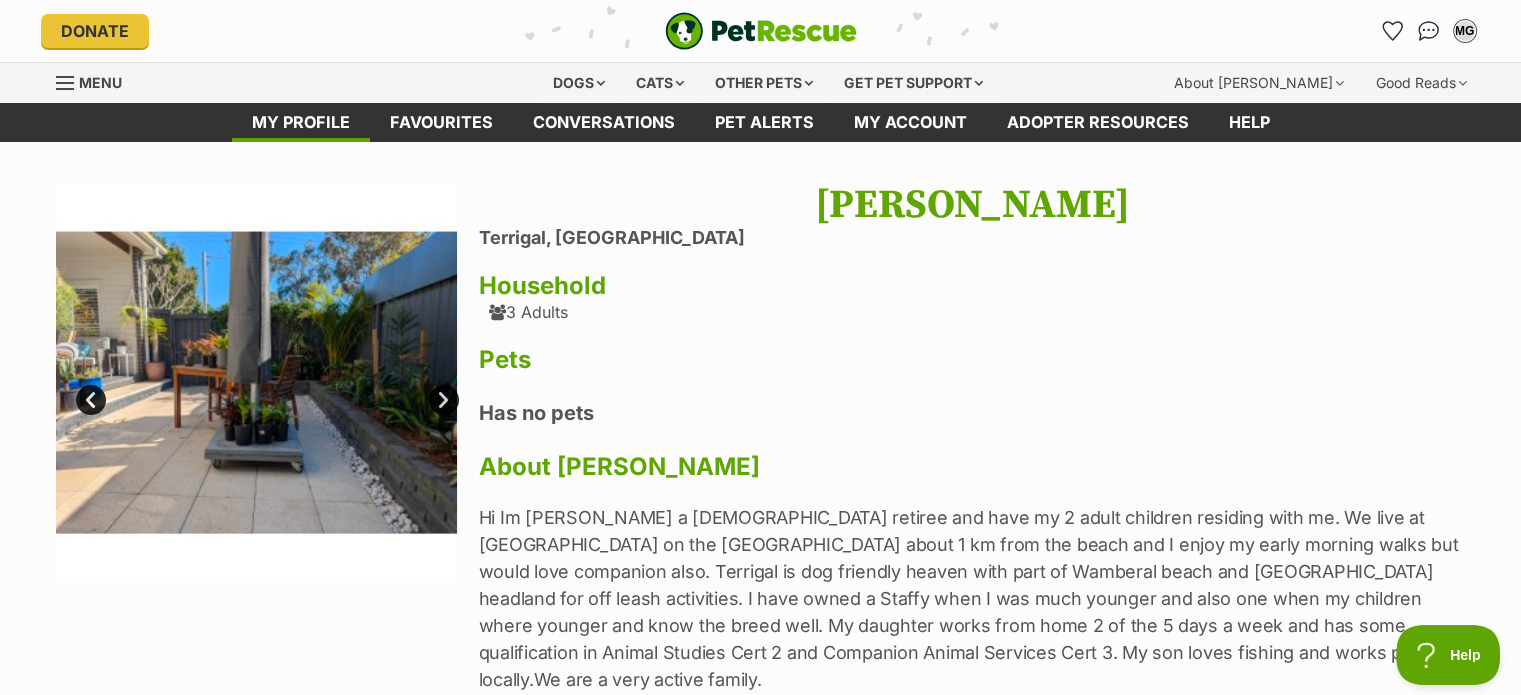 click on "Next" at bounding box center (444, 400) 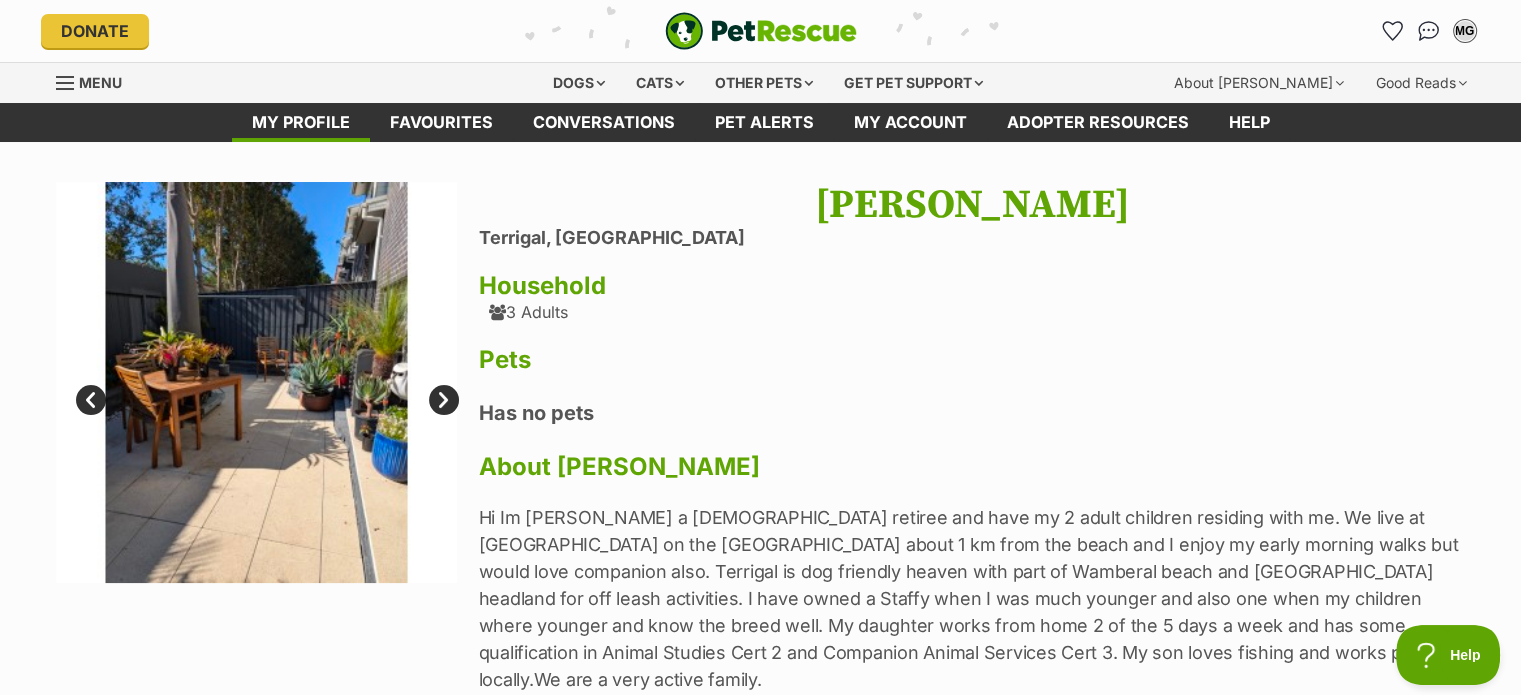 click on "Next" at bounding box center [444, 400] 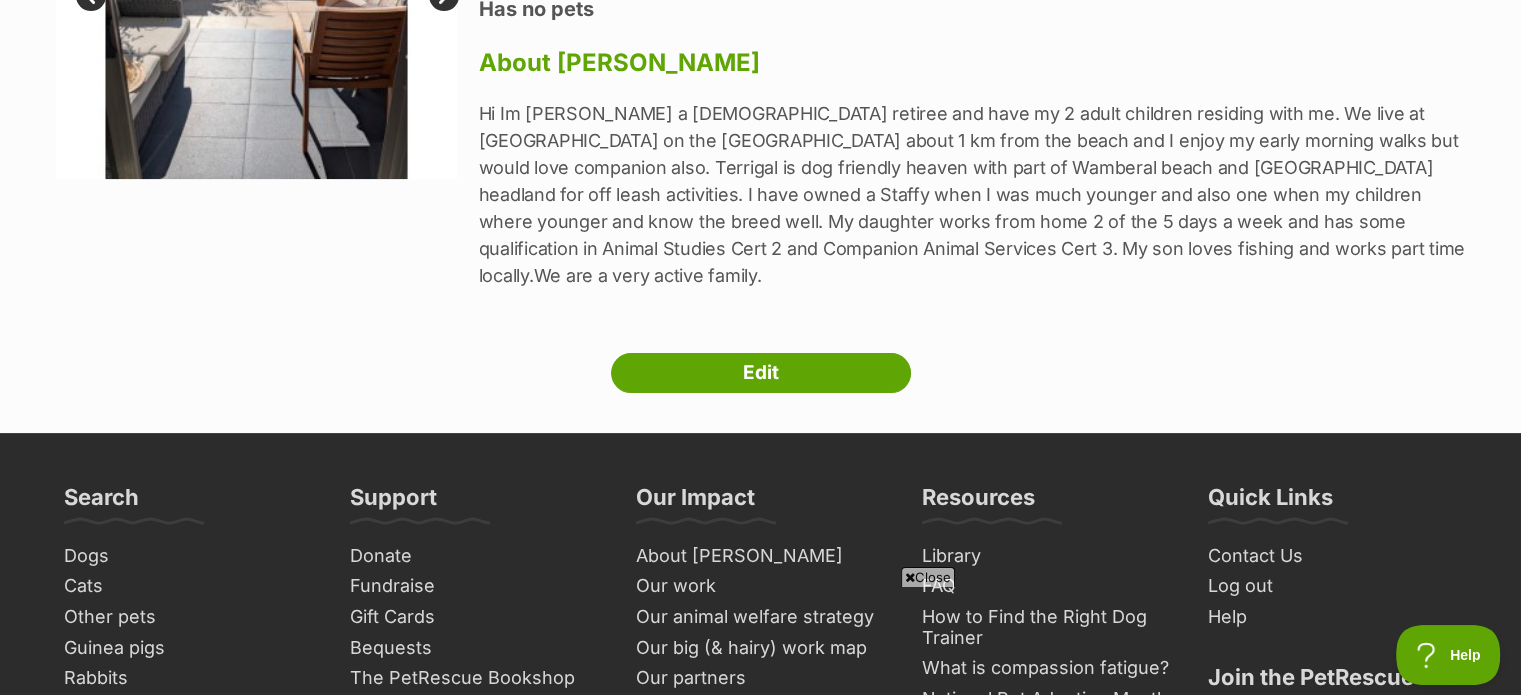 scroll, scrollTop: 412, scrollLeft: 0, axis: vertical 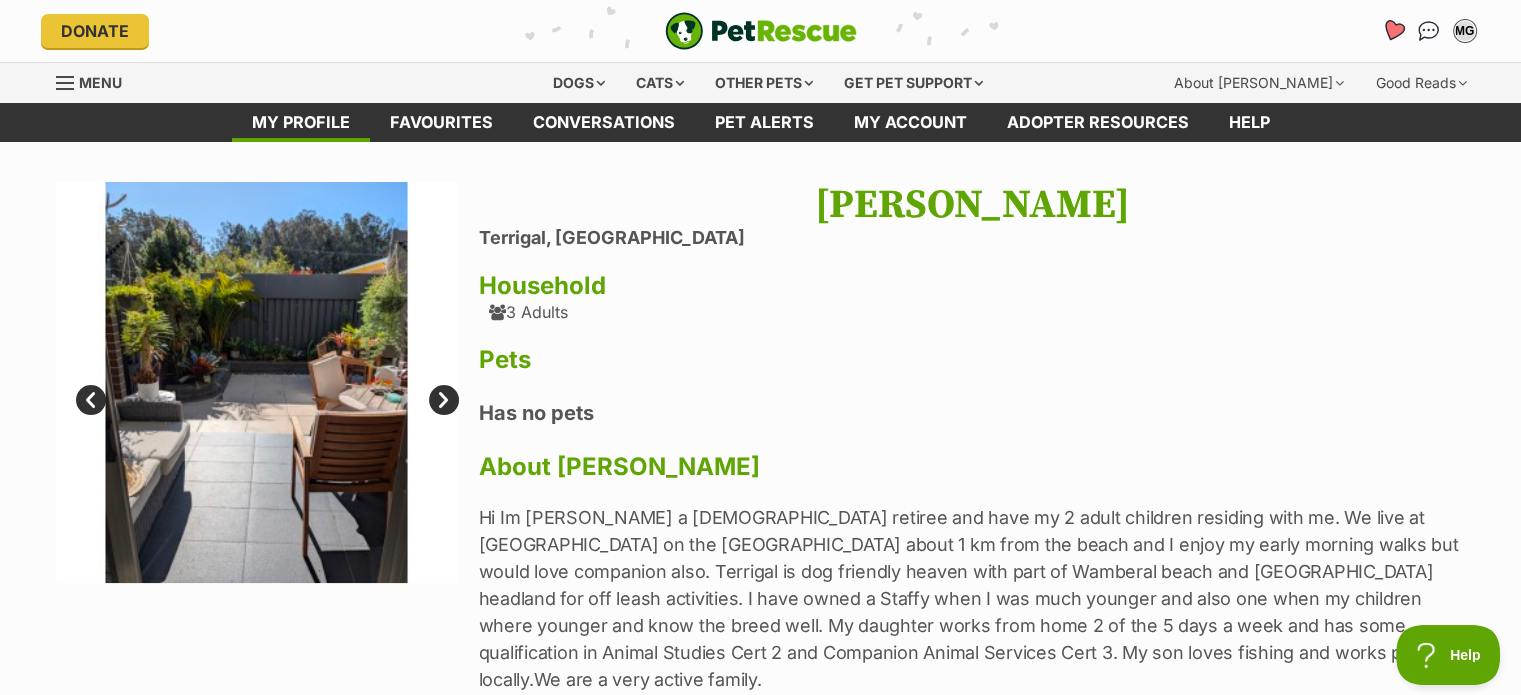 click 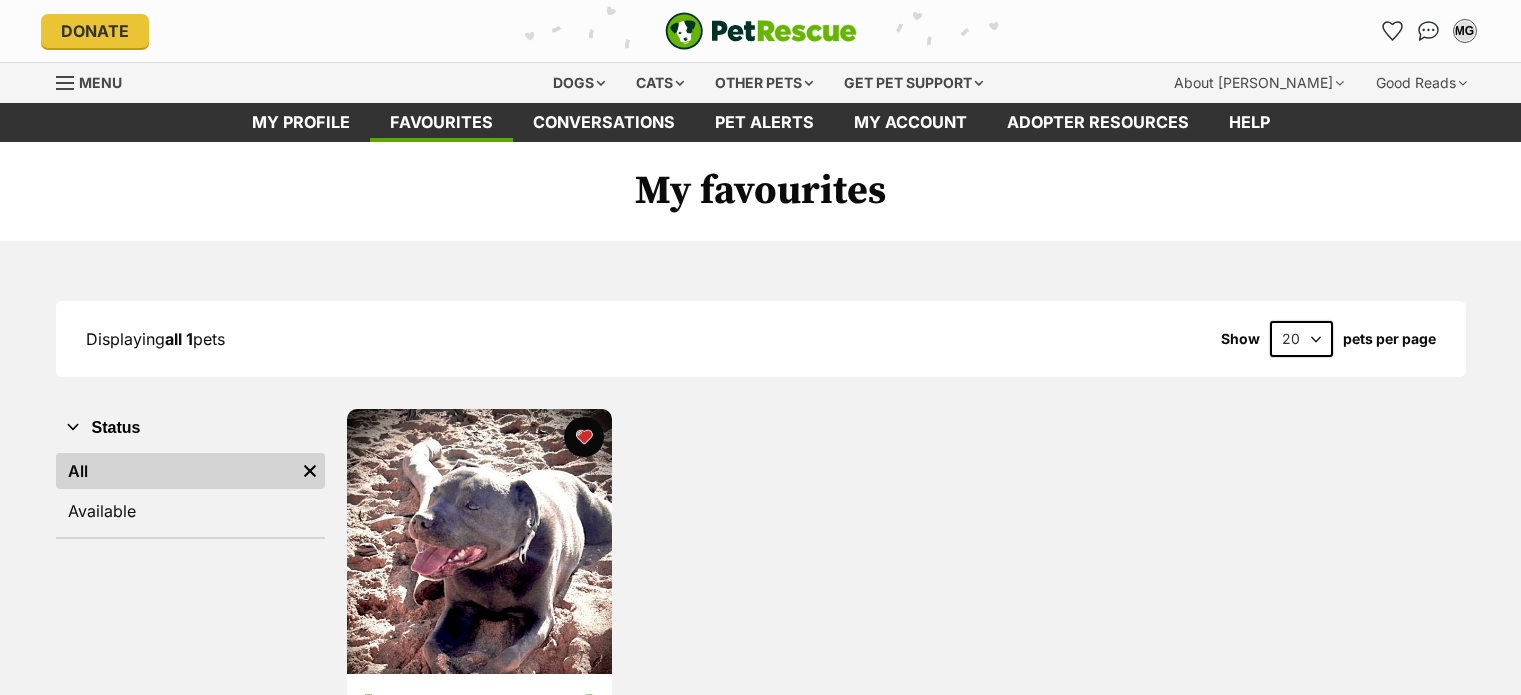 scroll, scrollTop: 0, scrollLeft: 0, axis: both 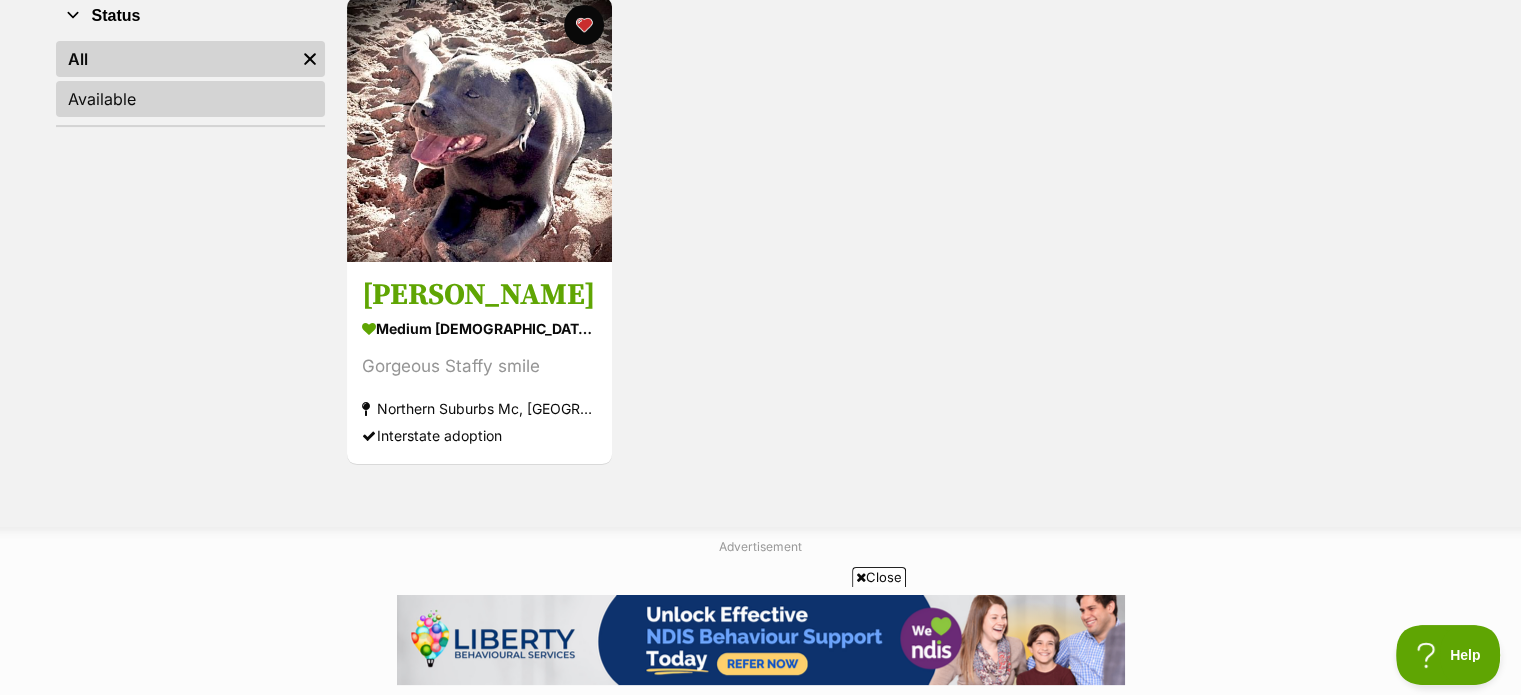 click on "Available" at bounding box center [190, 99] 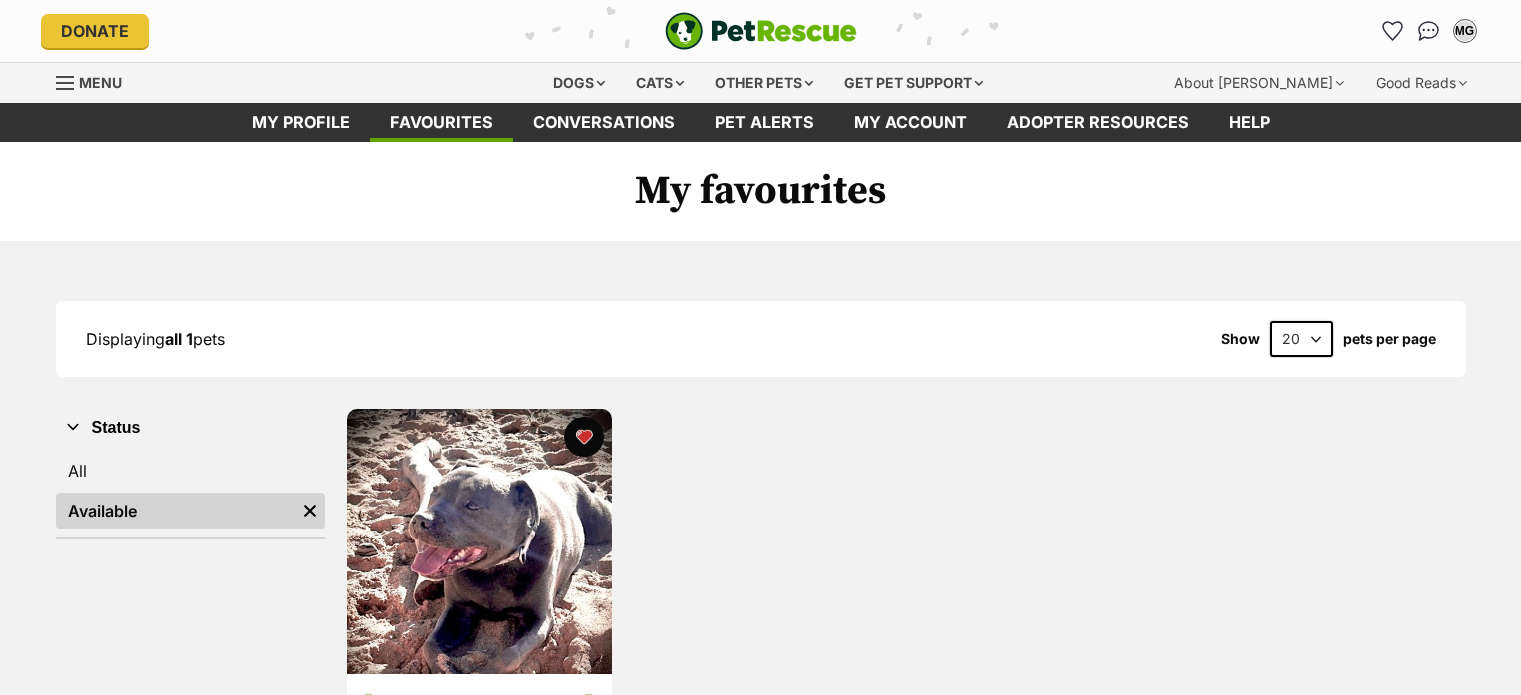 scroll, scrollTop: 0, scrollLeft: 0, axis: both 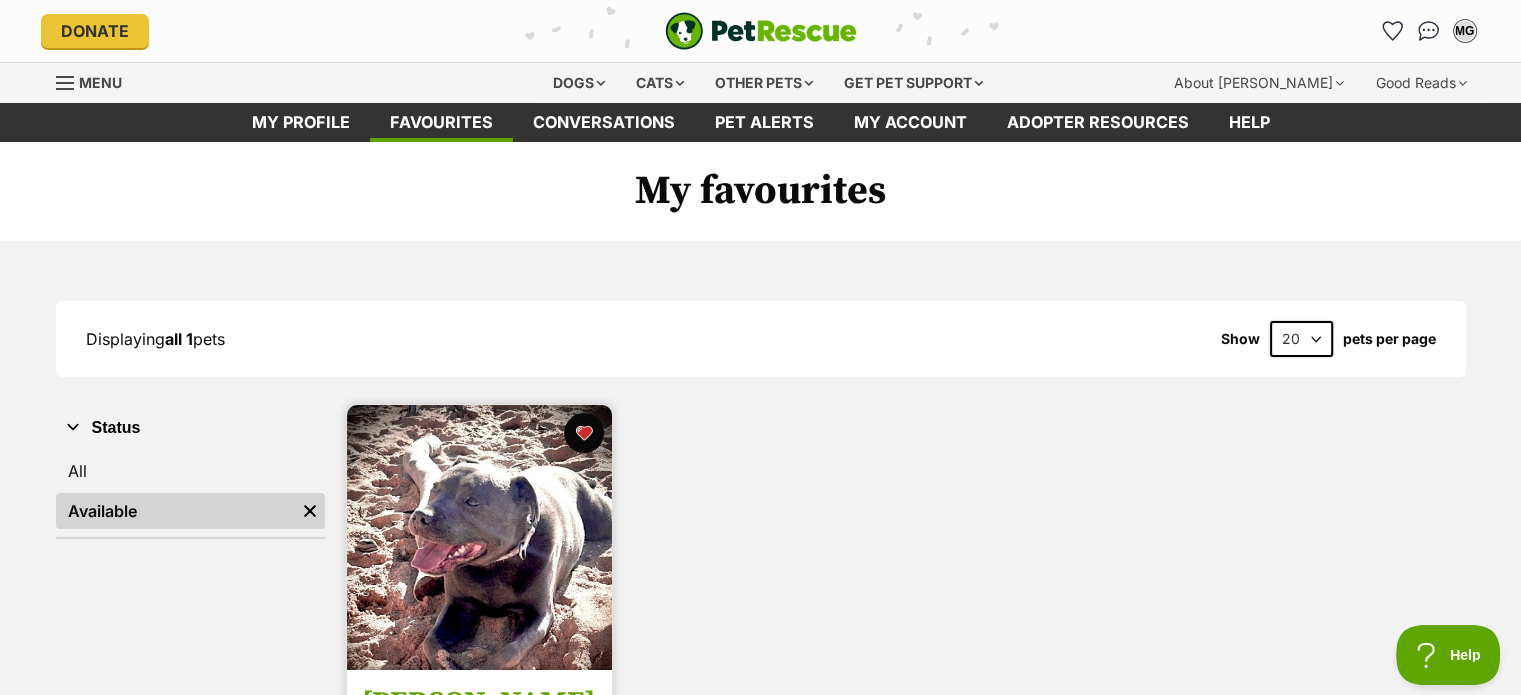 click at bounding box center [479, 537] 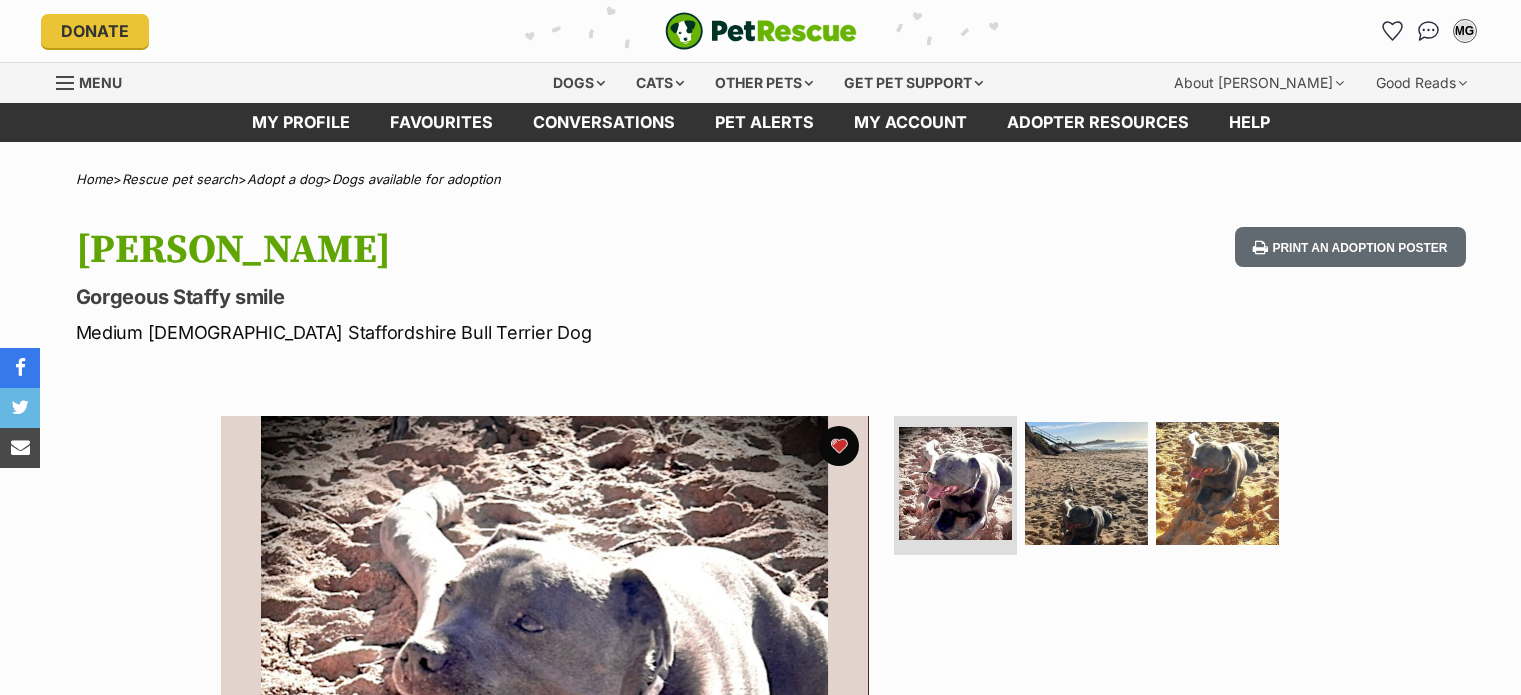 scroll, scrollTop: 0, scrollLeft: 0, axis: both 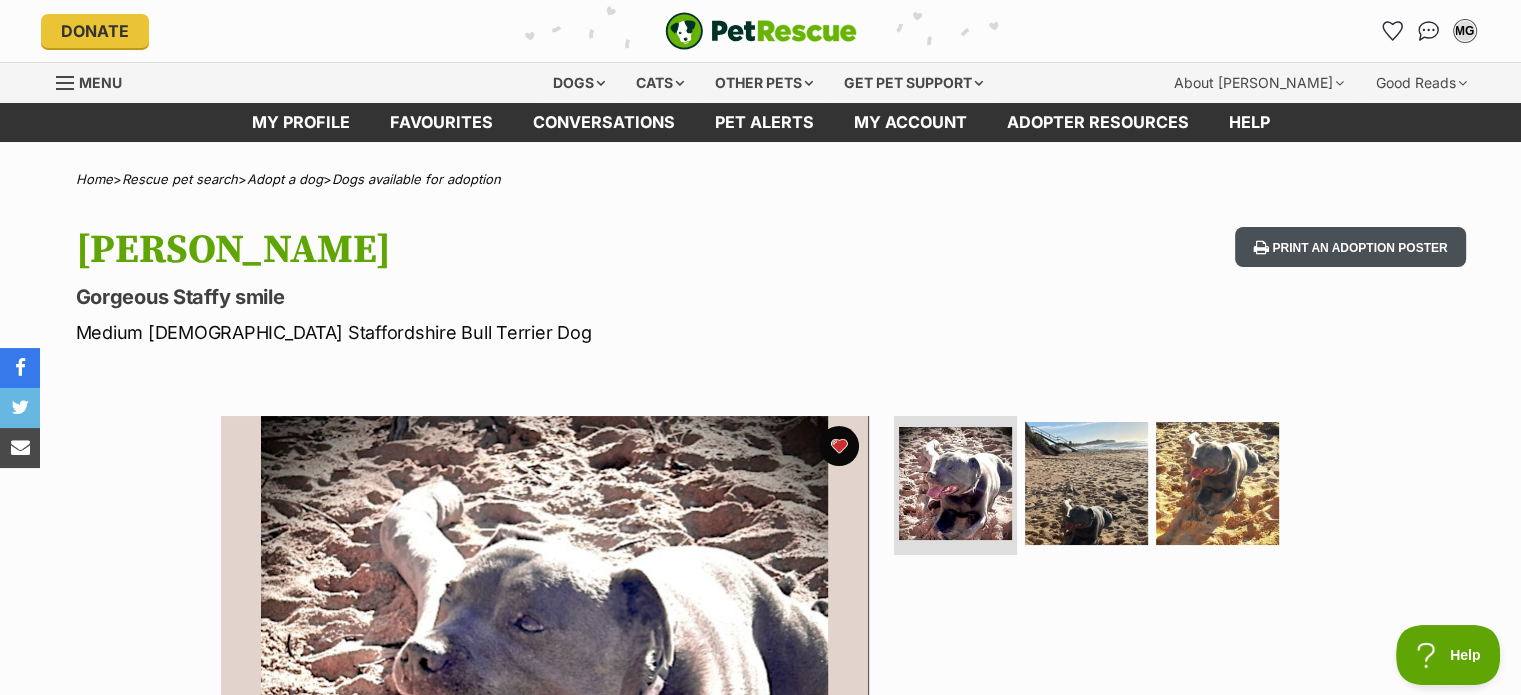 click on "Print an adoption poster" at bounding box center [1350, 247] 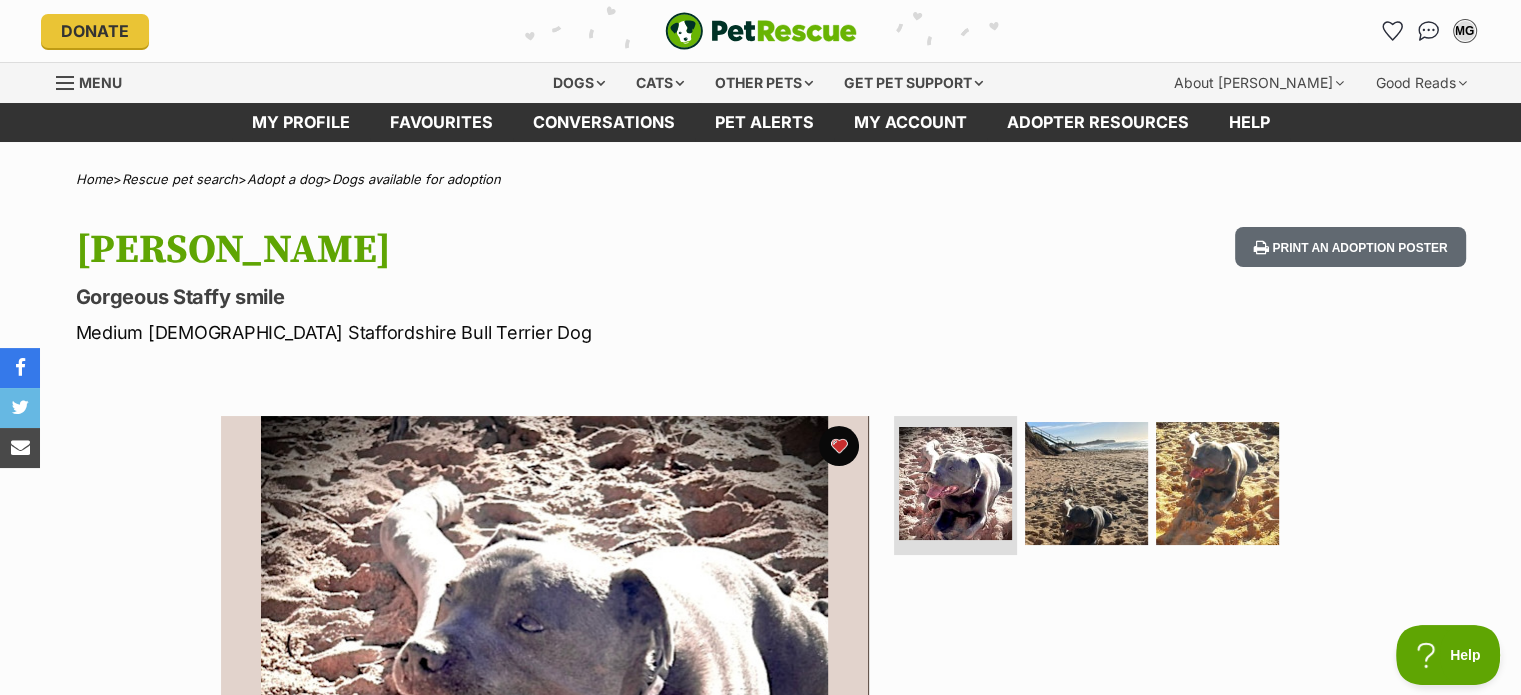 scroll, scrollTop: 0, scrollLeft: 0, axis: both 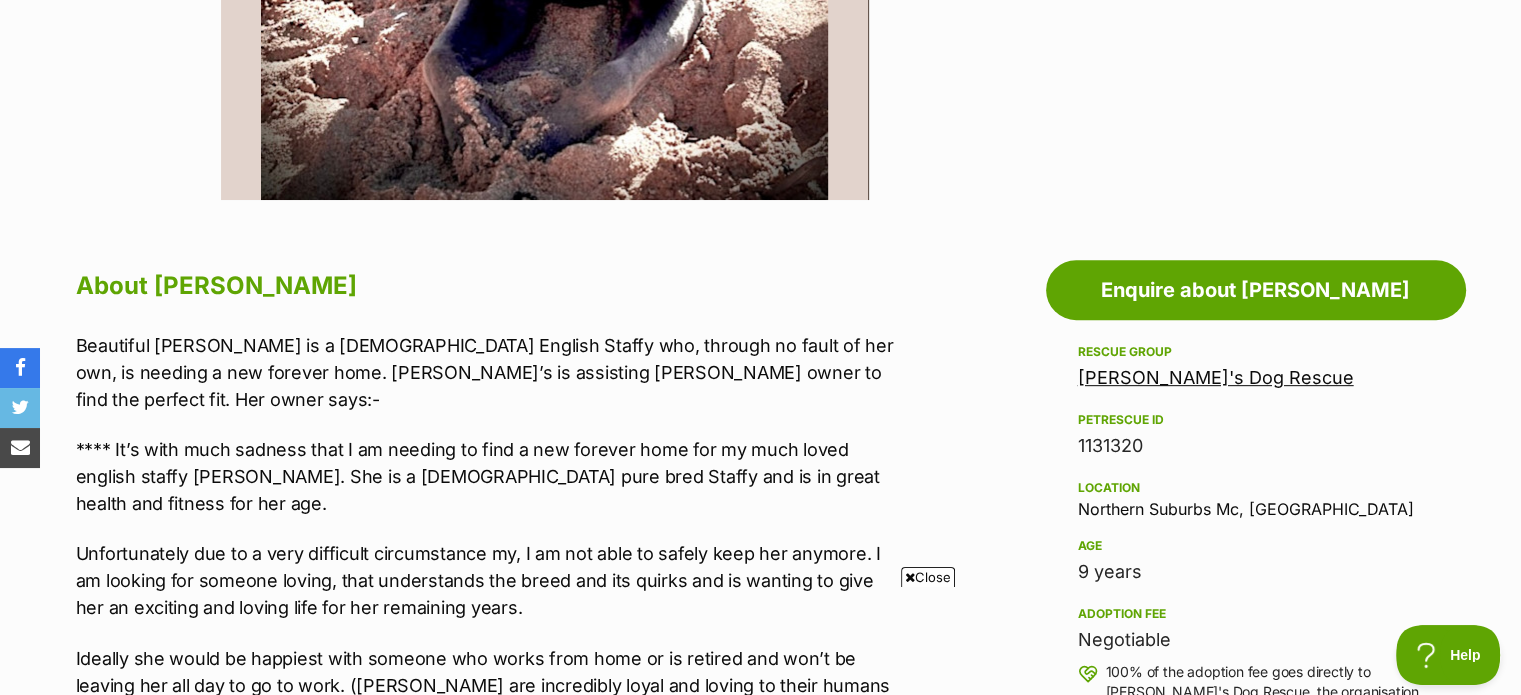 click on "[PERSON_NAME]'s Dog Rescue" at bounding box center [1216, 377] 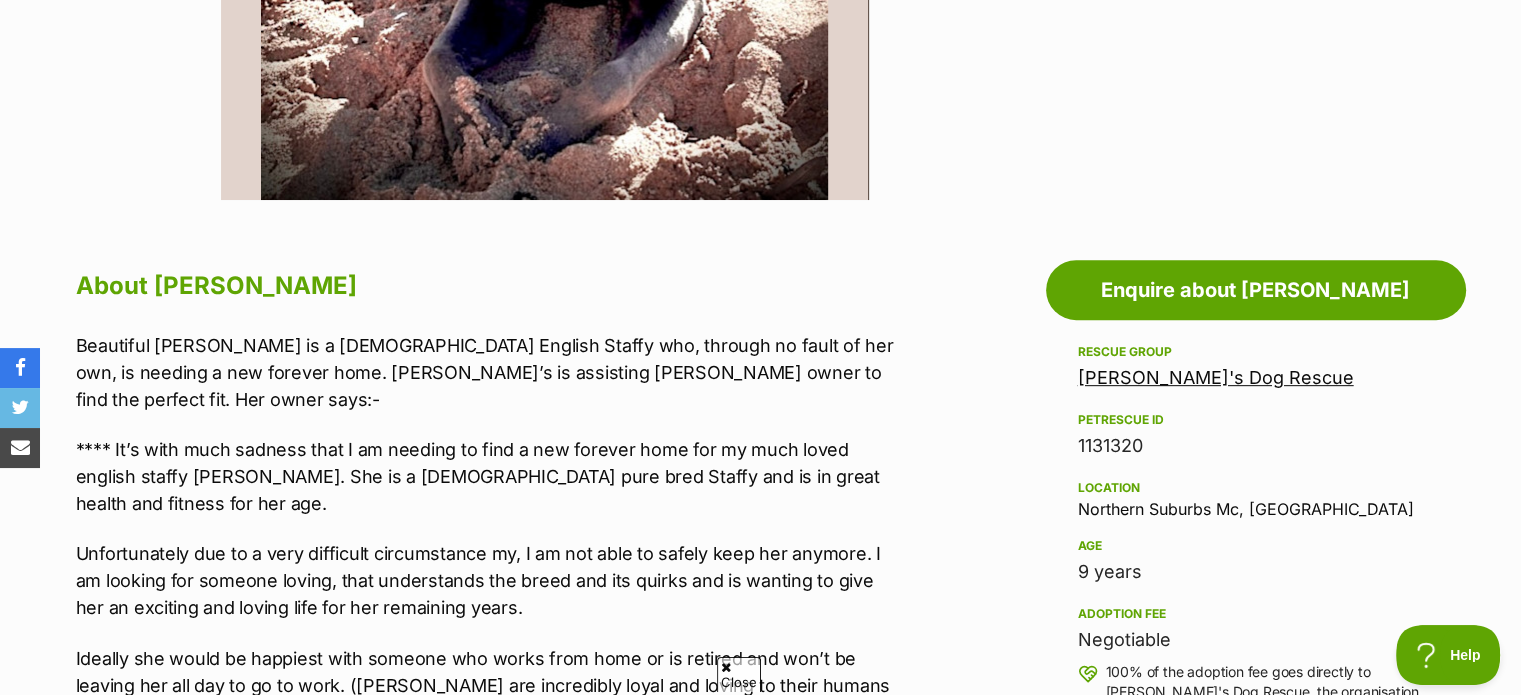 scroll, scrollTop: 0, scrollLeft: 0, axis: both 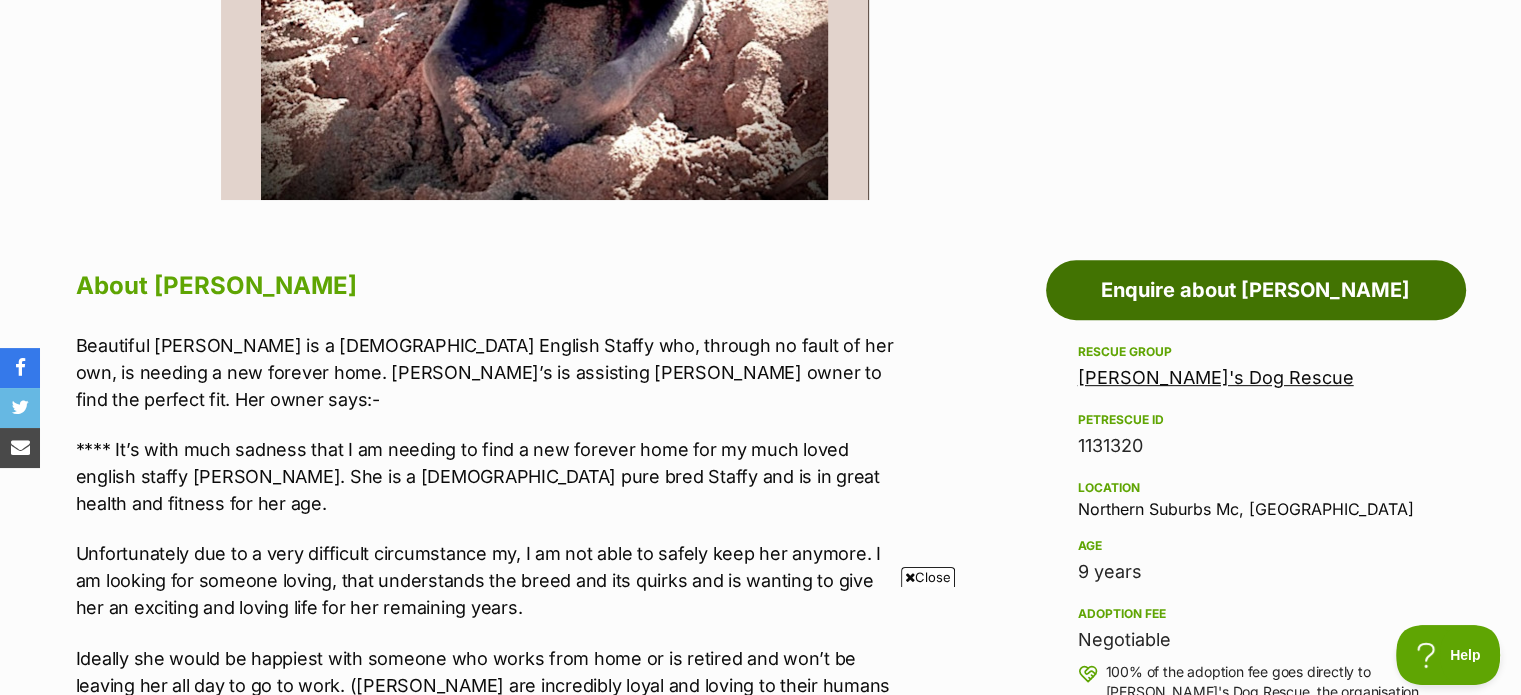 click on "Enquire about Mackenzie" at bounding box center (1256, 290) 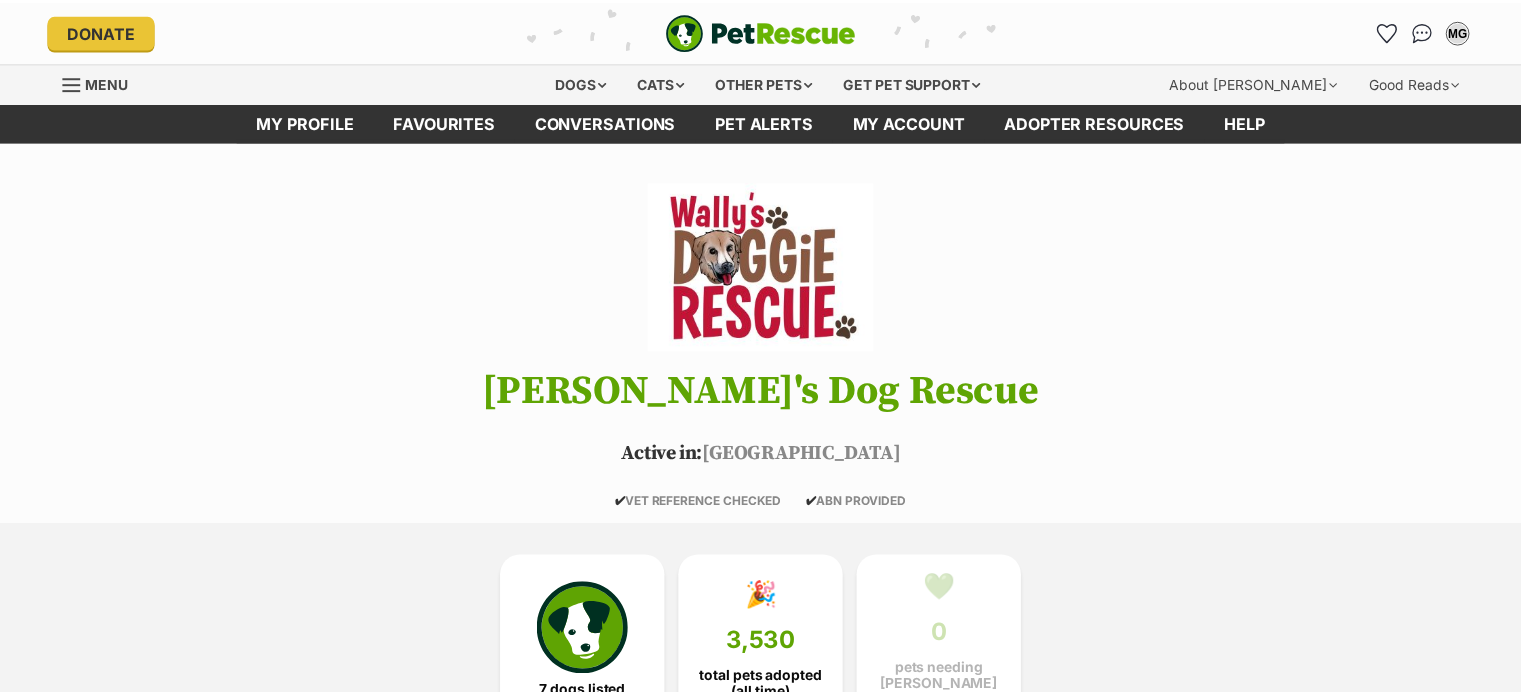 scroll, scrollTop: 0, scrollLeft: 0, axis: both 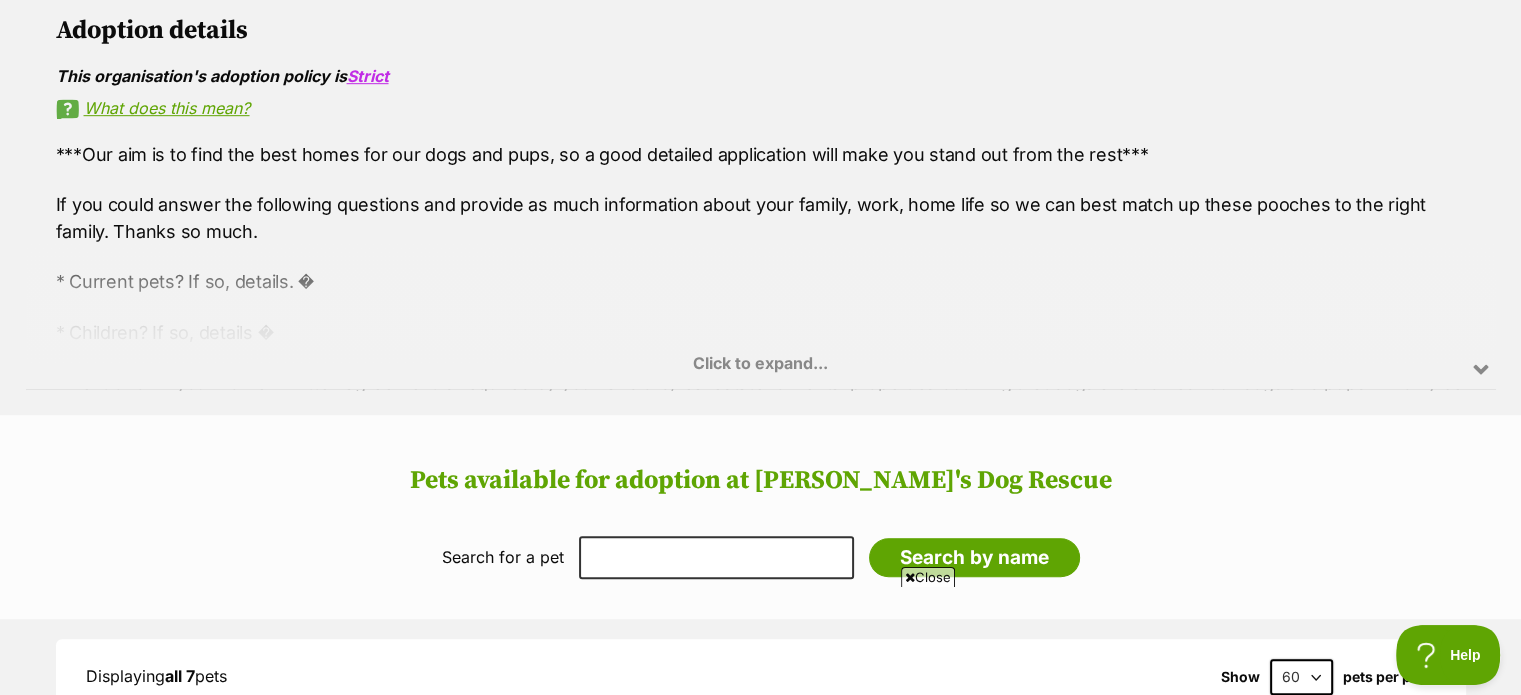 click on "Click to expand..." at bounding box center [761, 312] 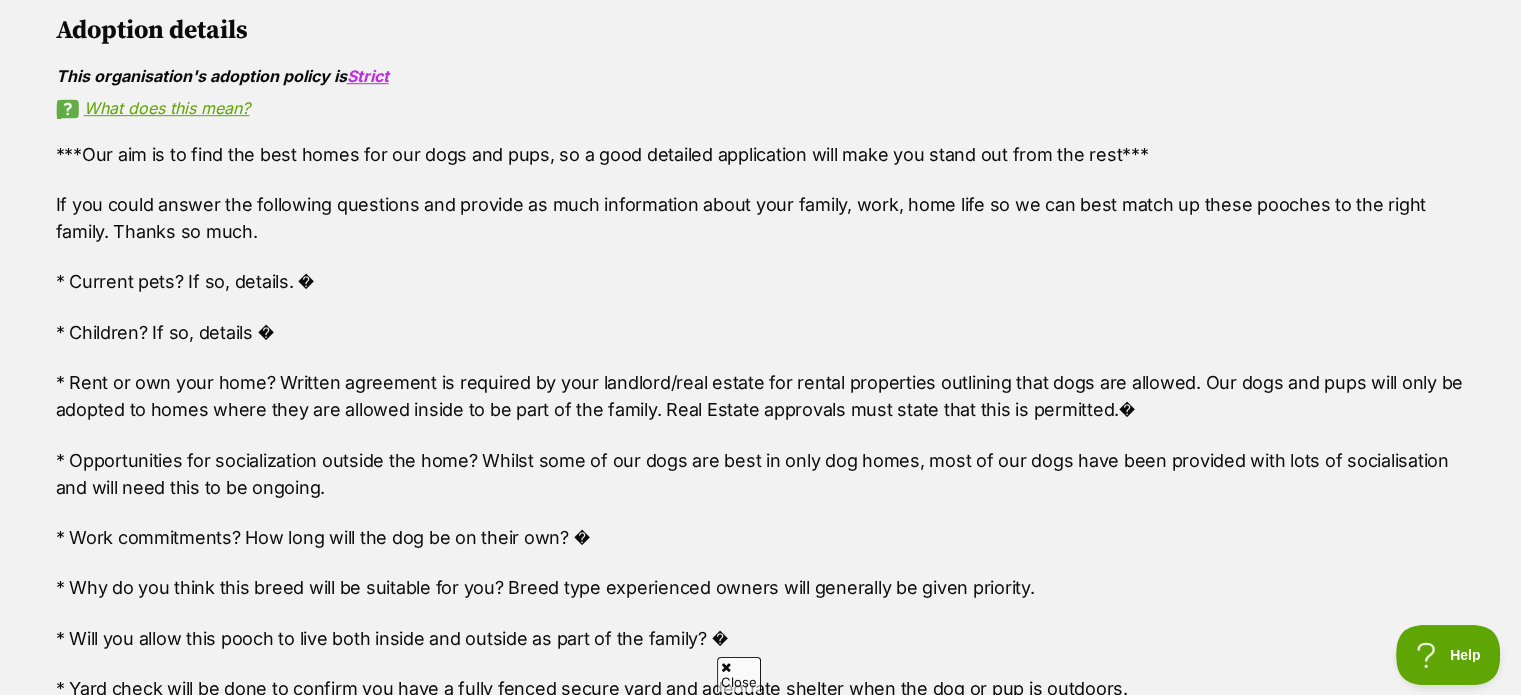 scroll, scrollTop: 0, scrollLeft: 0, axis: both 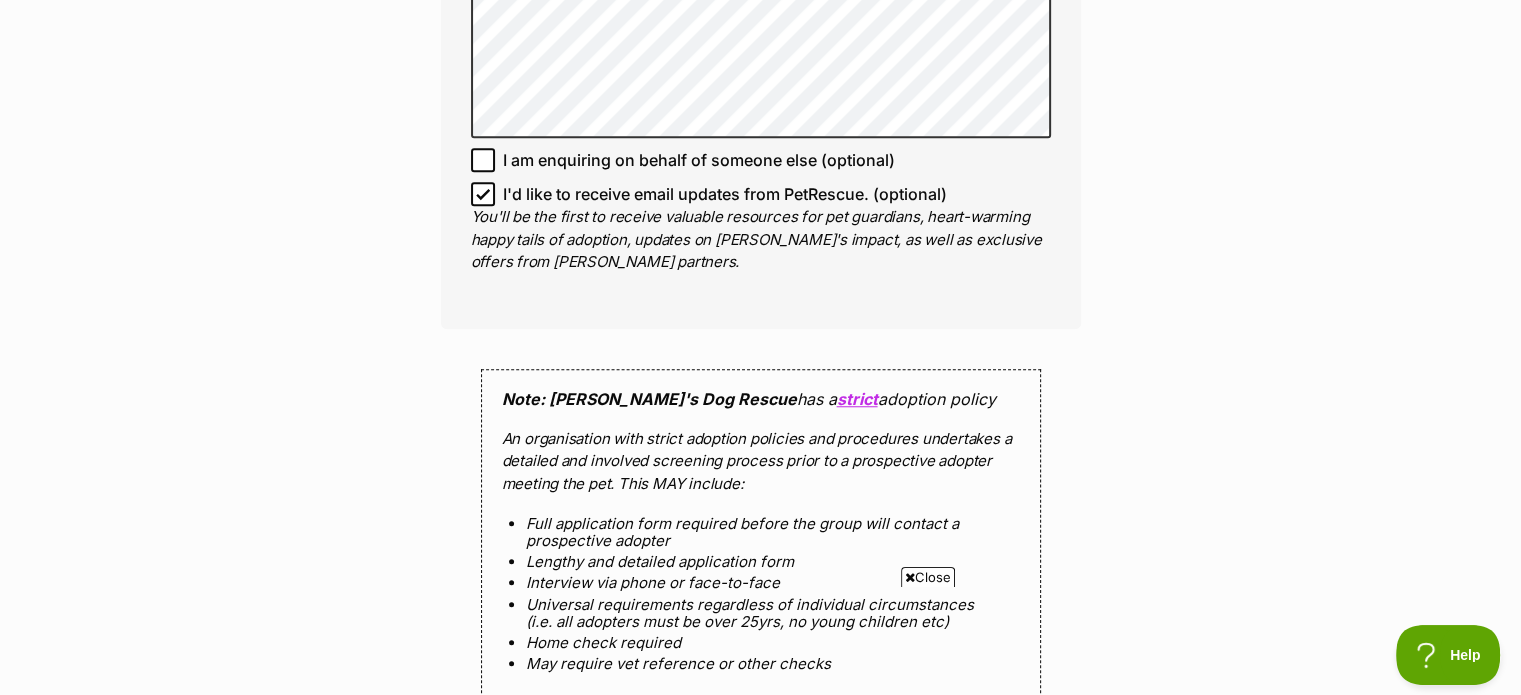 click on "Close" at bounding box center [928, 577] 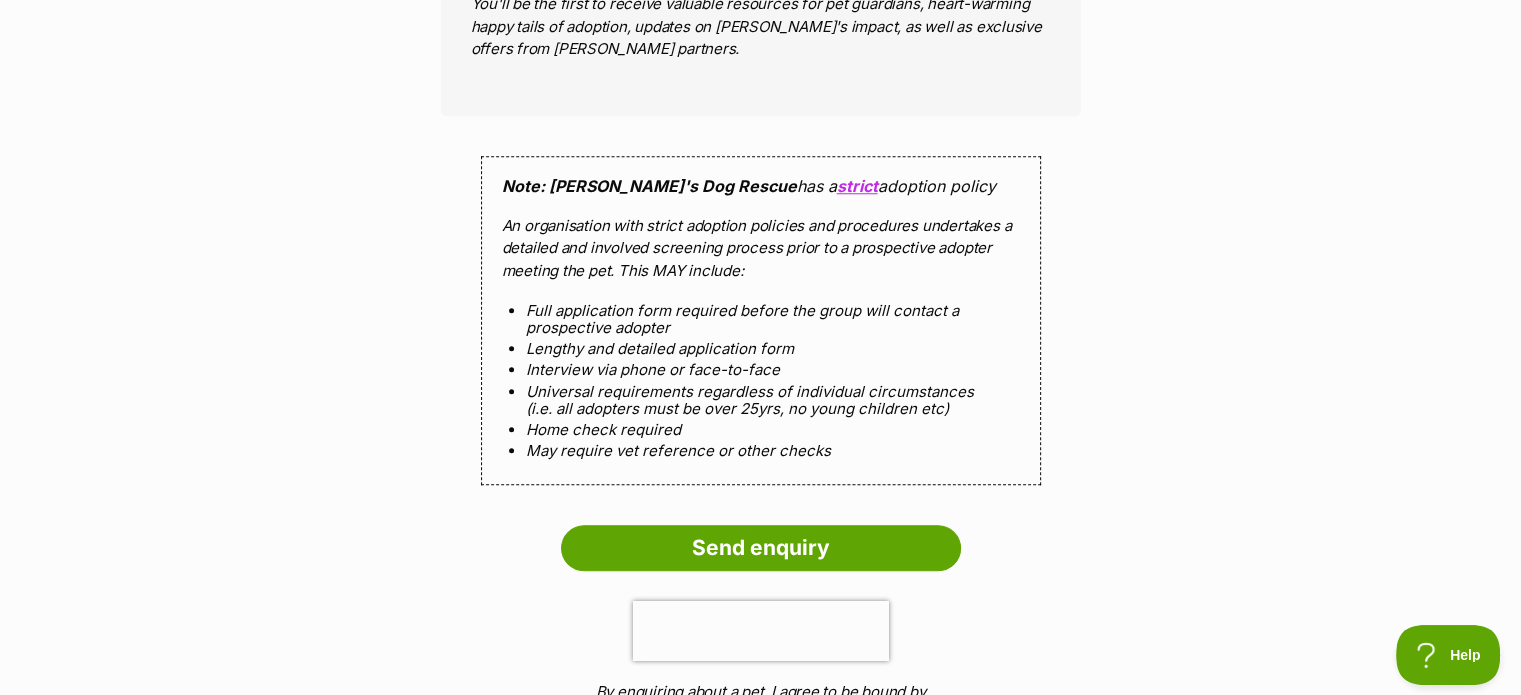 scroll, scrollTop: 1956, scrollLeft: 0, axis: vertical 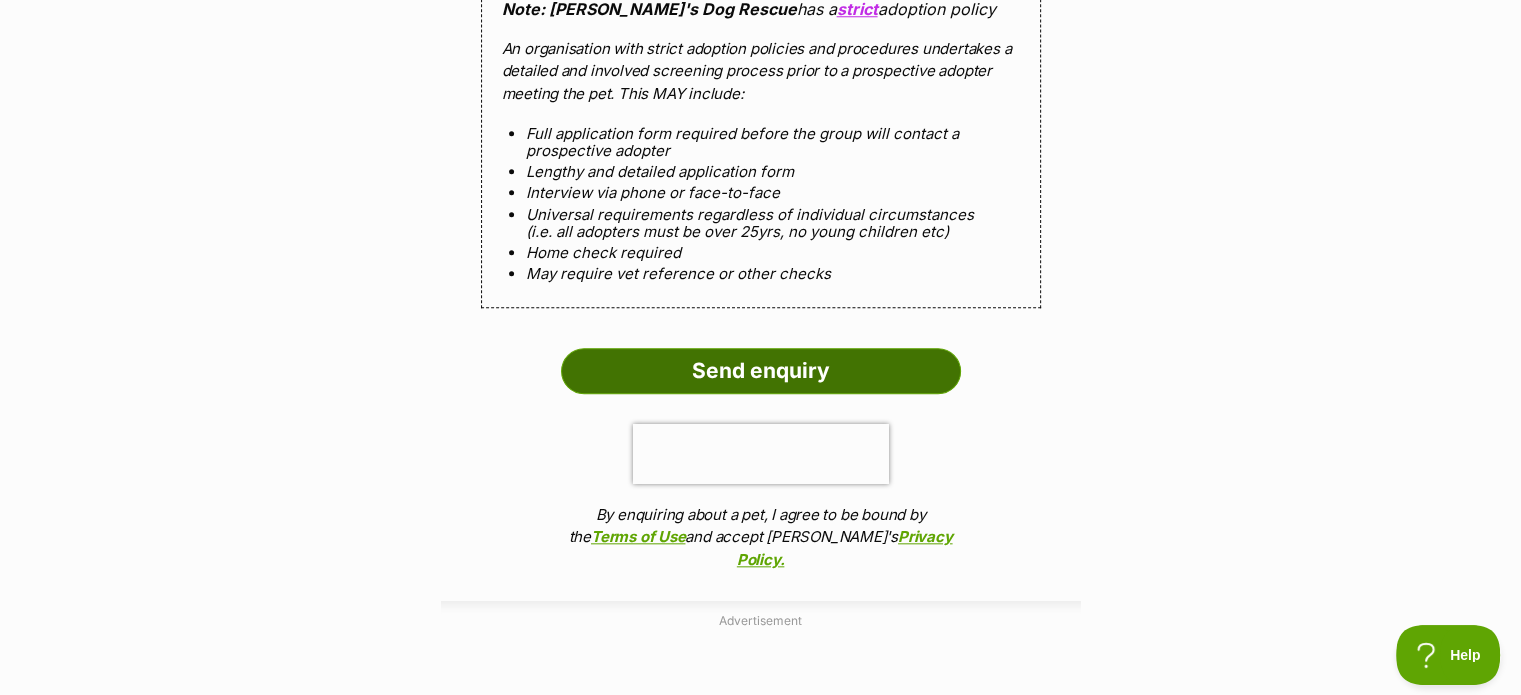click on "Send enquiry" at bounding box center [761, 371] 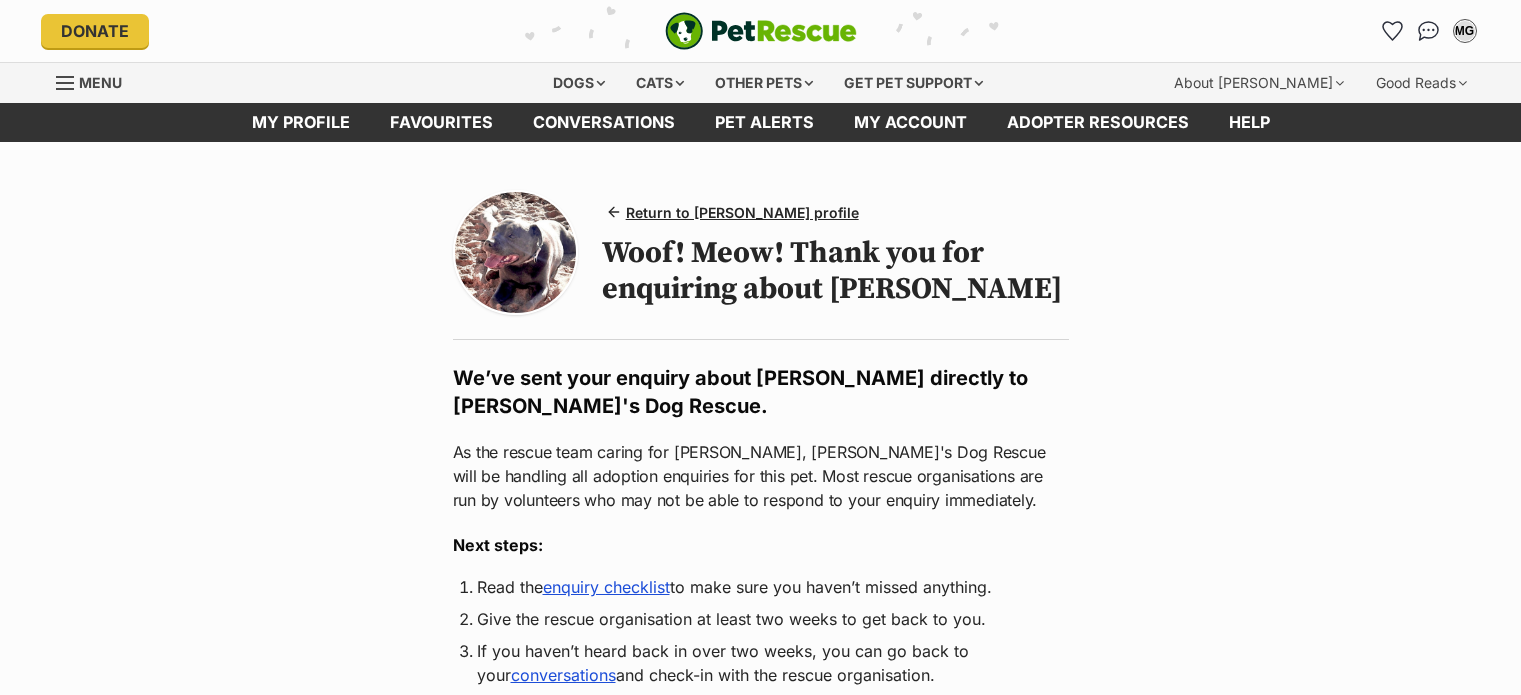 scroll, scrollTop: 0, scrollLeft: 0, axis: both 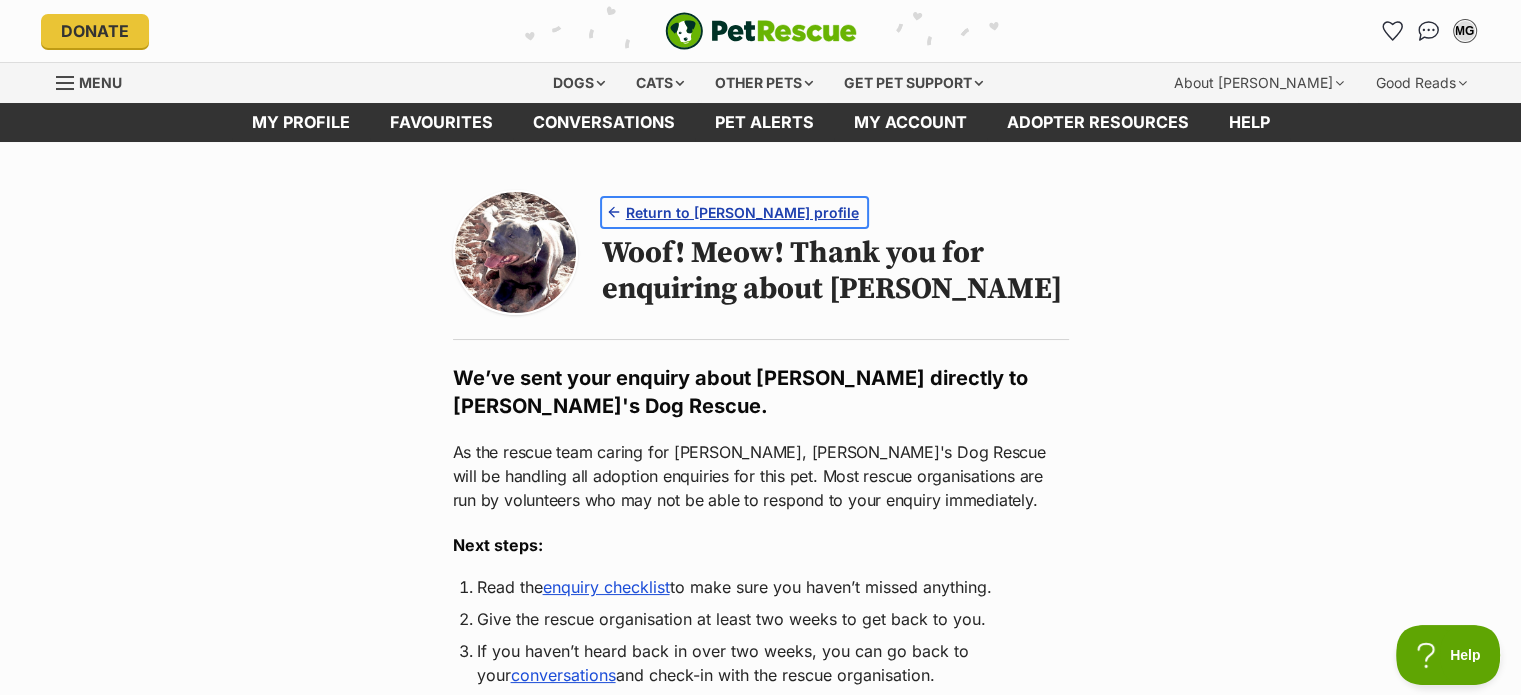 click on "Return to [PERSON_NAME] profile" at bounding box center [742, 212] 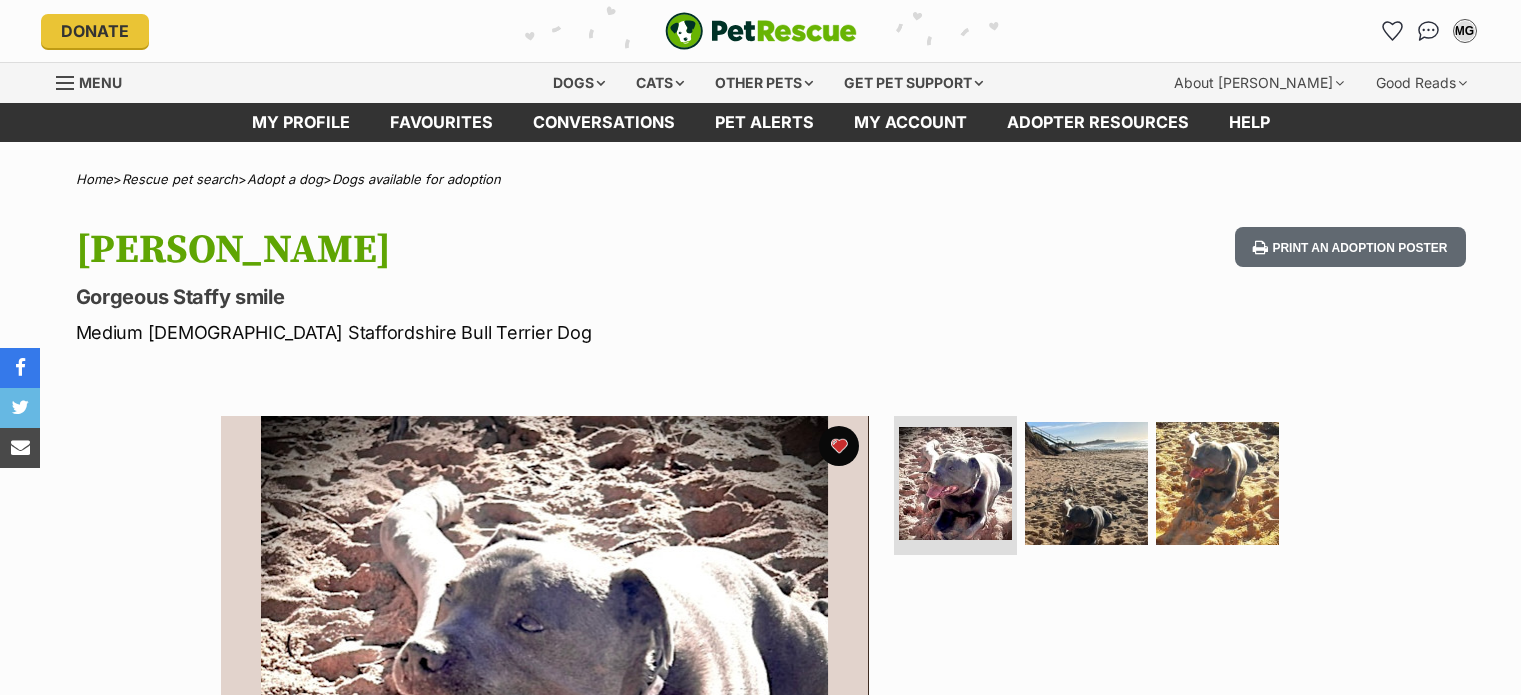 scroll, scrollTop: 0, scrollLeft: 0, axis: both 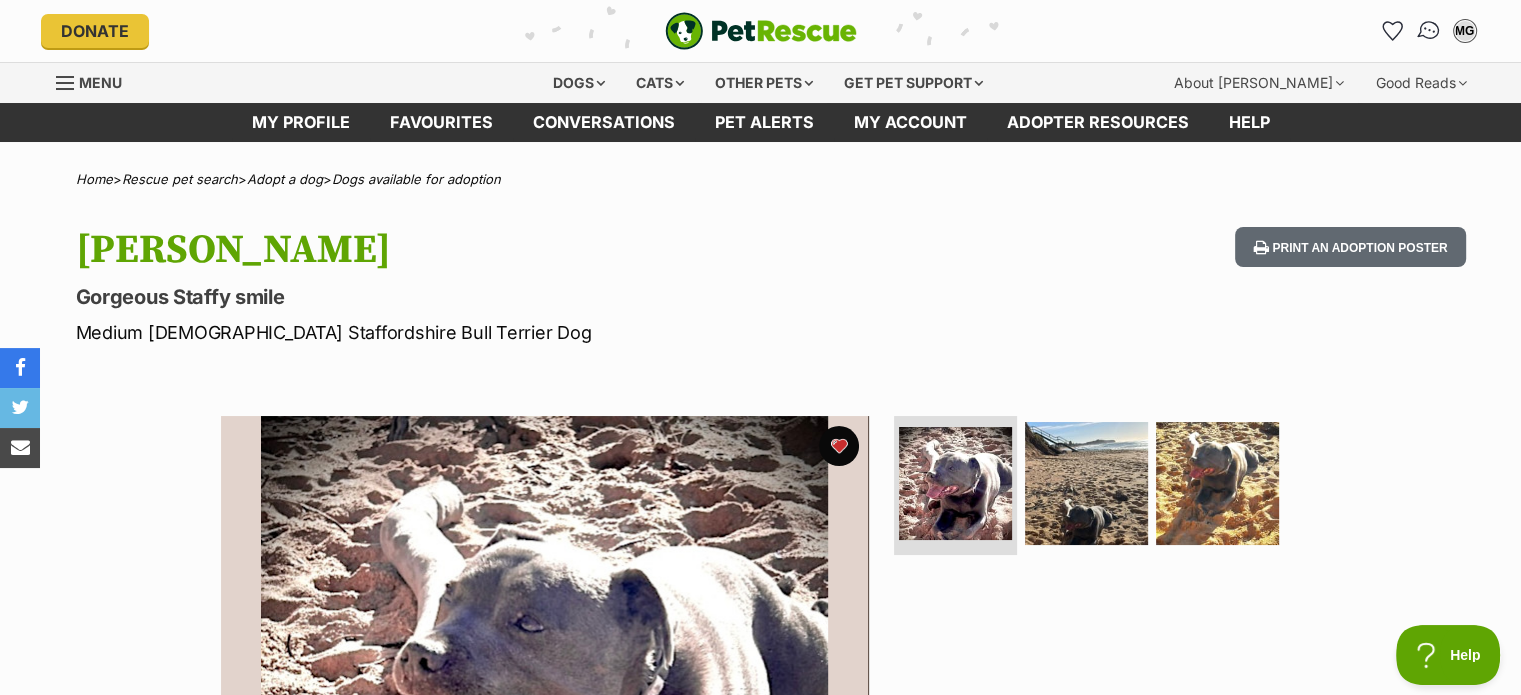 click at bounding box center [1428, 31] 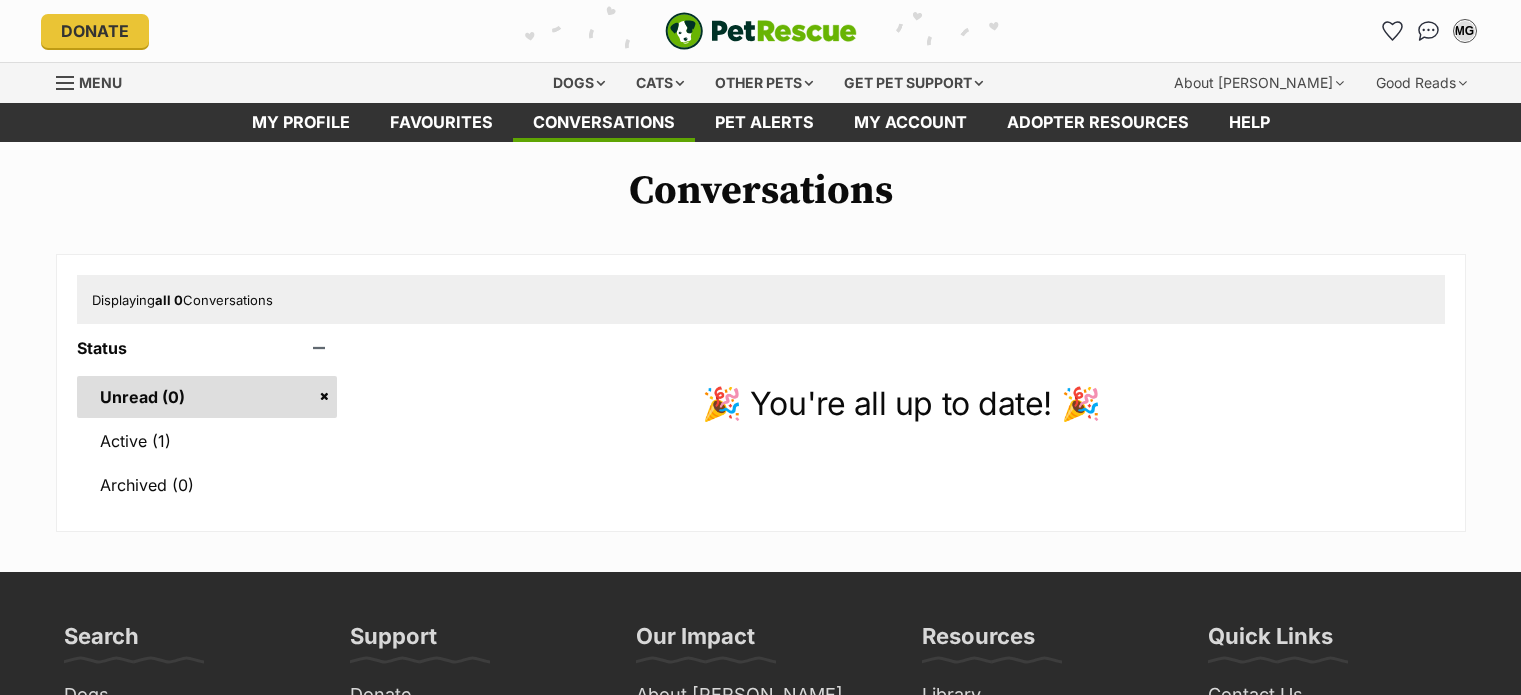 scroll, scrollTop: 0, scrollLeft: 0, axis: both 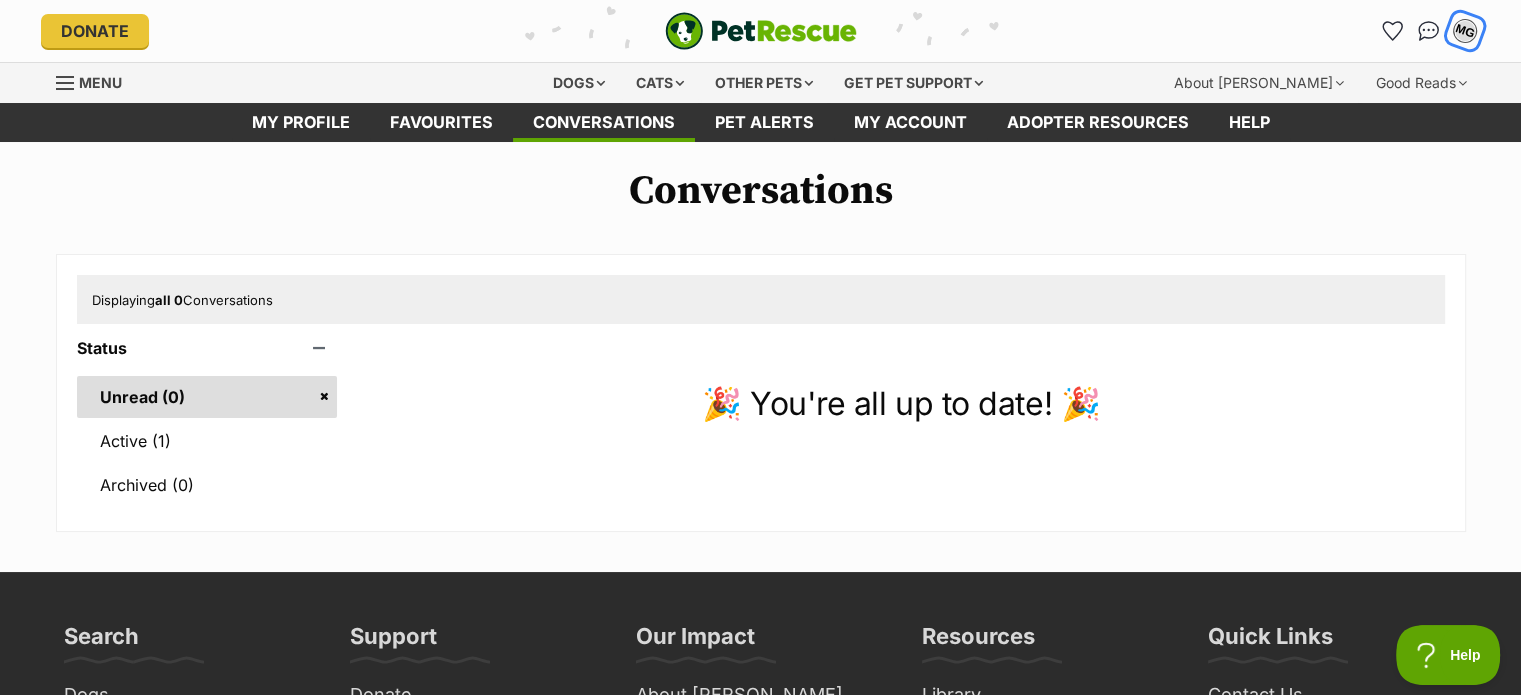 click on "MG" at bounding box center (1464, 31) 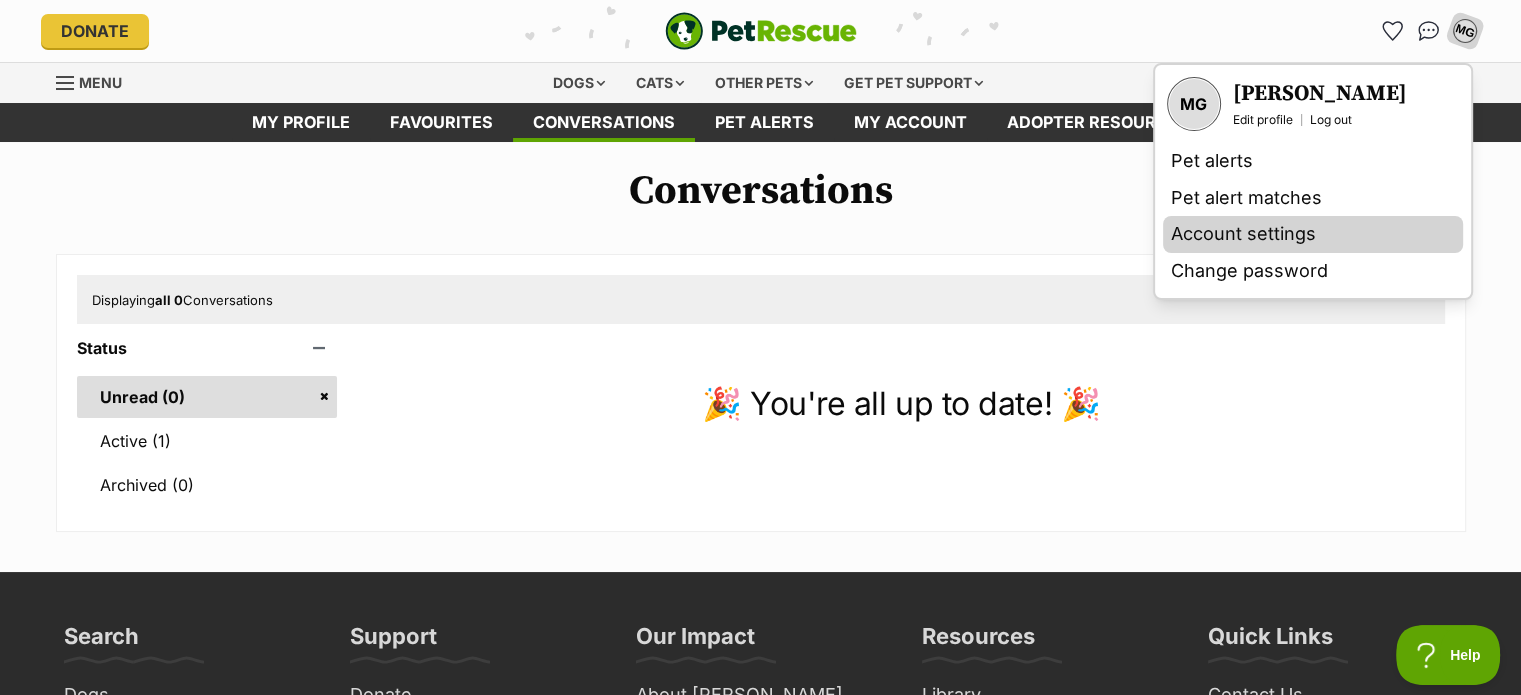 click on "Account settings" at bounding box center (1313, 234) 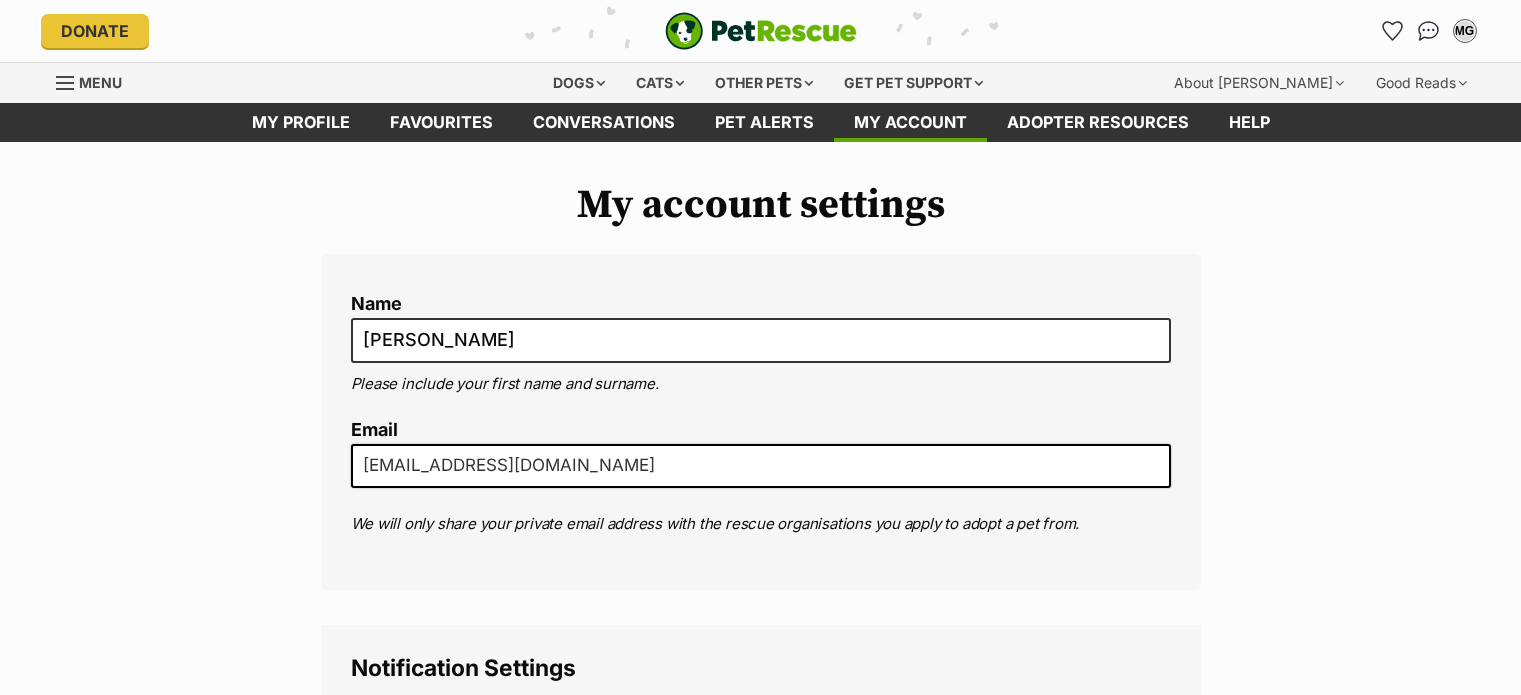 scroll, scrollTop: 0, scrollLeft: 0, axis: both 